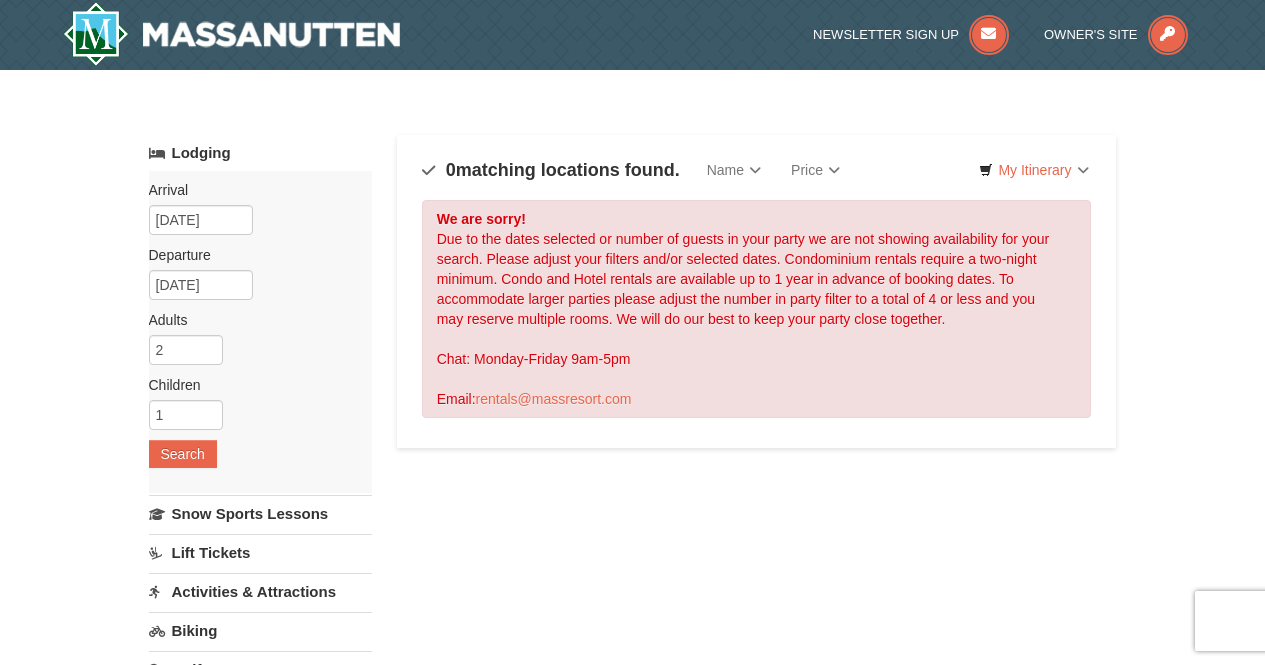 scroll, scrollTop: 0, scrollLeft: 0, axis: both 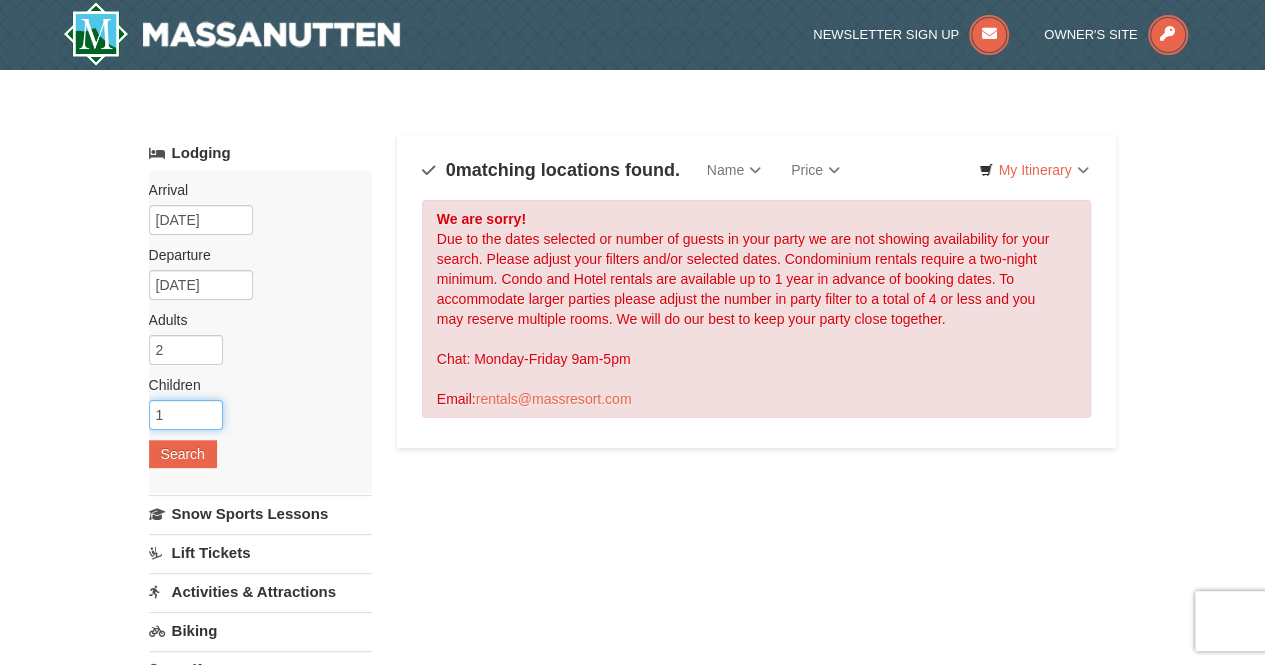 drag, startPoint x: 196, startPoint y: 425, endPoint x: 124, endPoint y: 422, distance: 72.06247 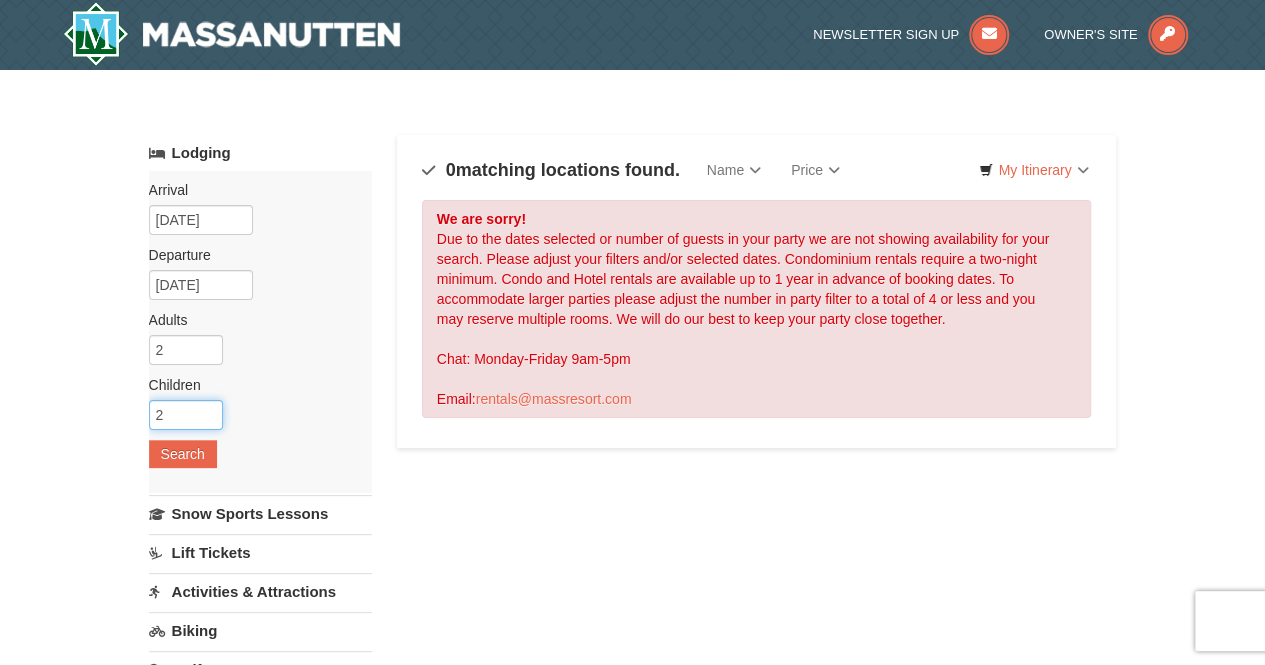 type on "2" 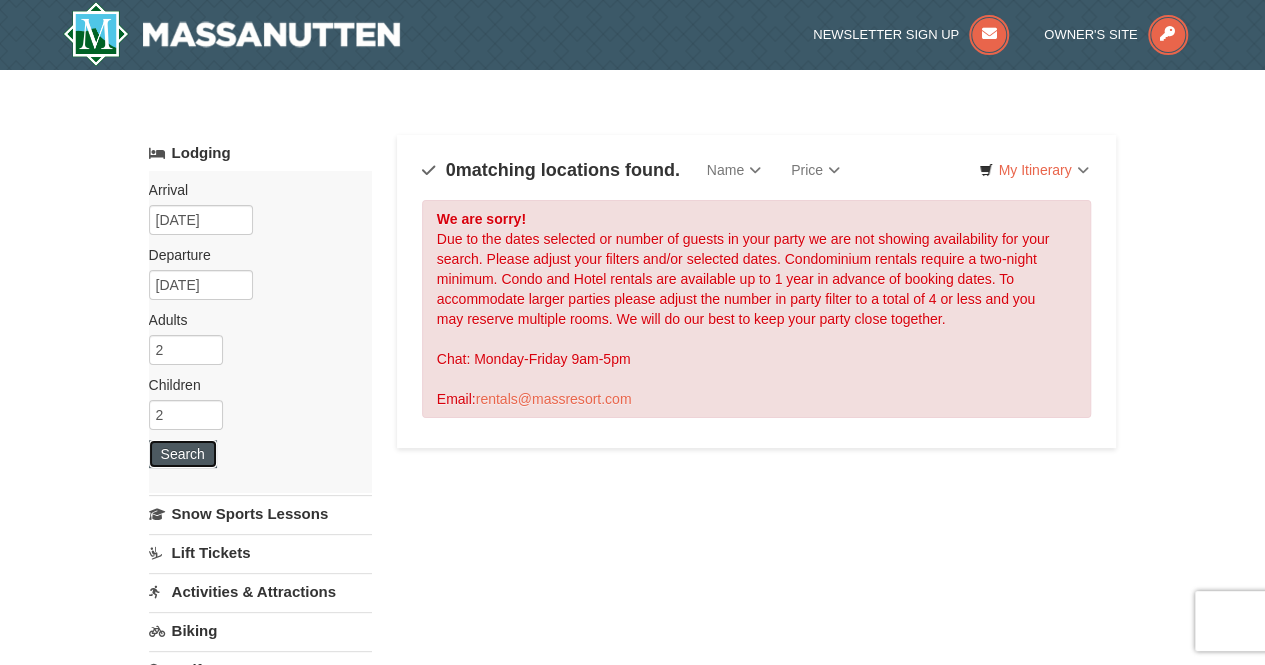 click on "Search" at bounding box center [183, 454] 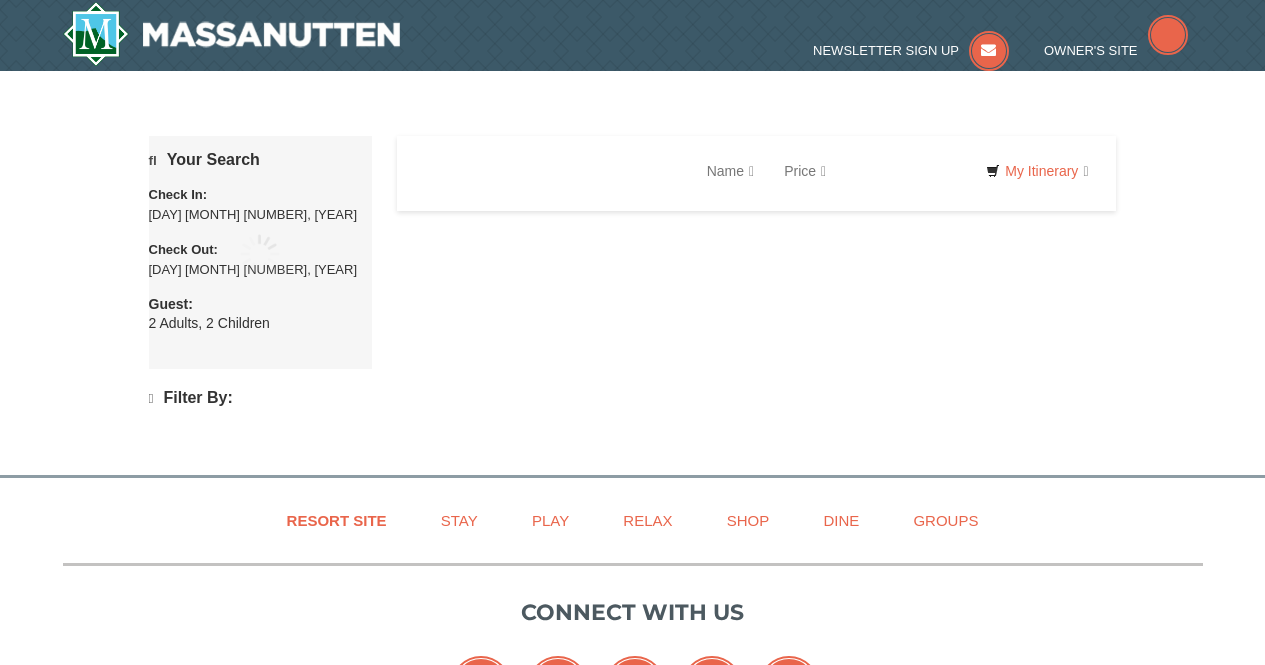scroll, scrollTop: 0, scrollLeft: 0, axis: both 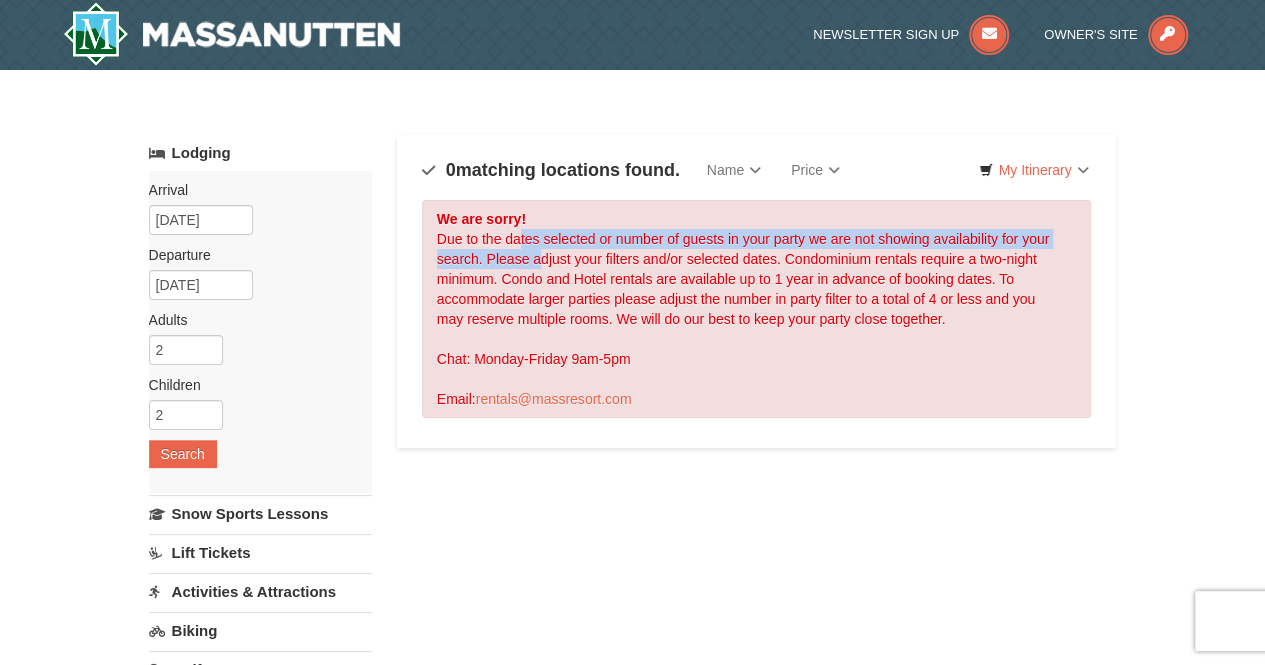 drag, startPoint x: 517, startPoint y: 237, endPoint x: 536, endPoint y: 265, distance: 33.83785 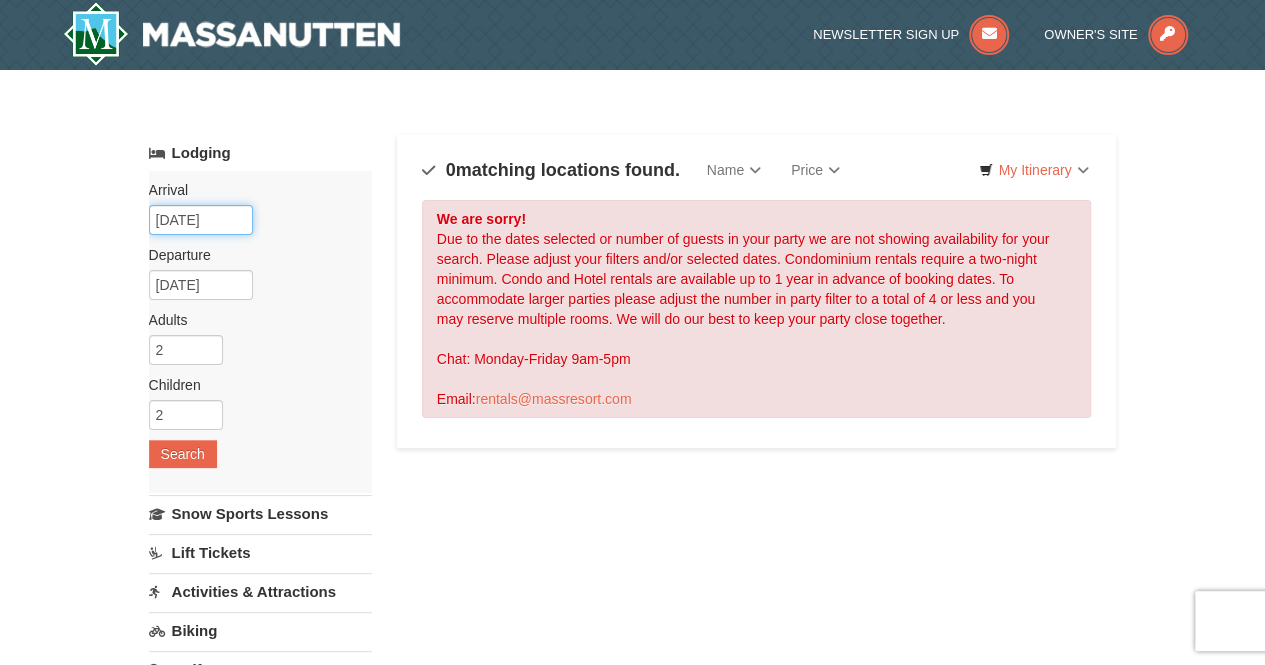 click on "05/23/2026" at bounding box center [201, 220] 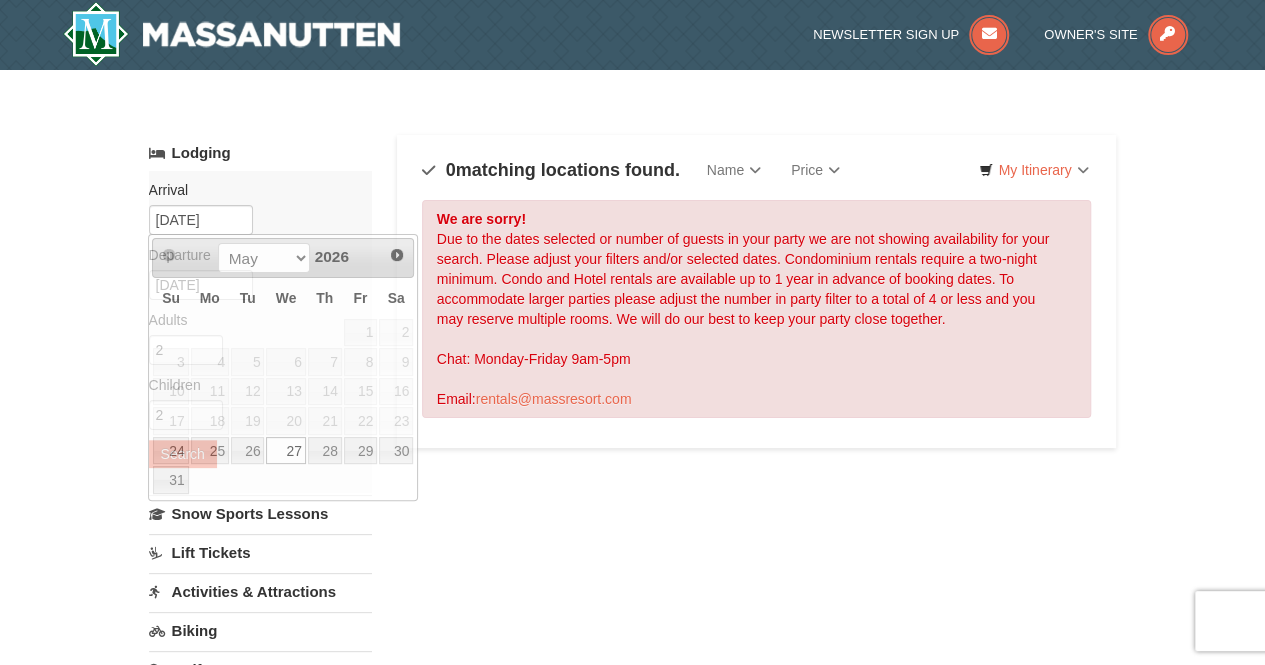 click on "Categories
Map
List
Filter
My Itinerary
Questions?  1-540-289-9441" at bounding box center [633, 125] 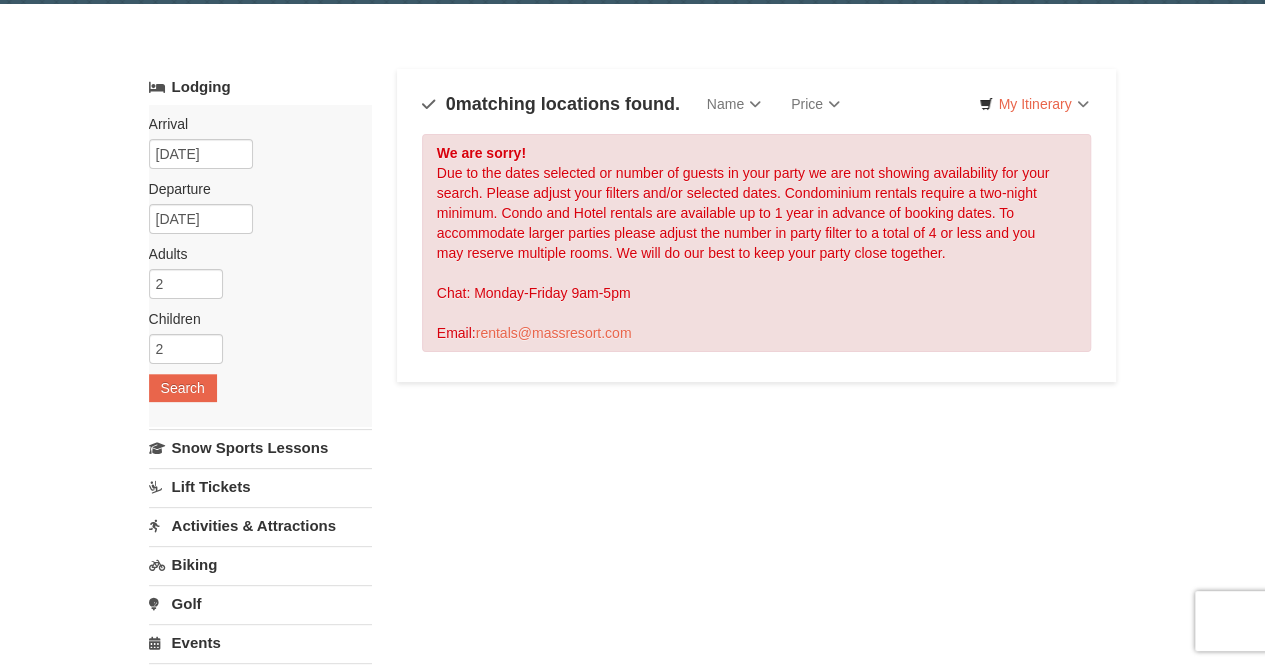scroll, scrollTop: 50, scrollLeft: 0, axis: vertical 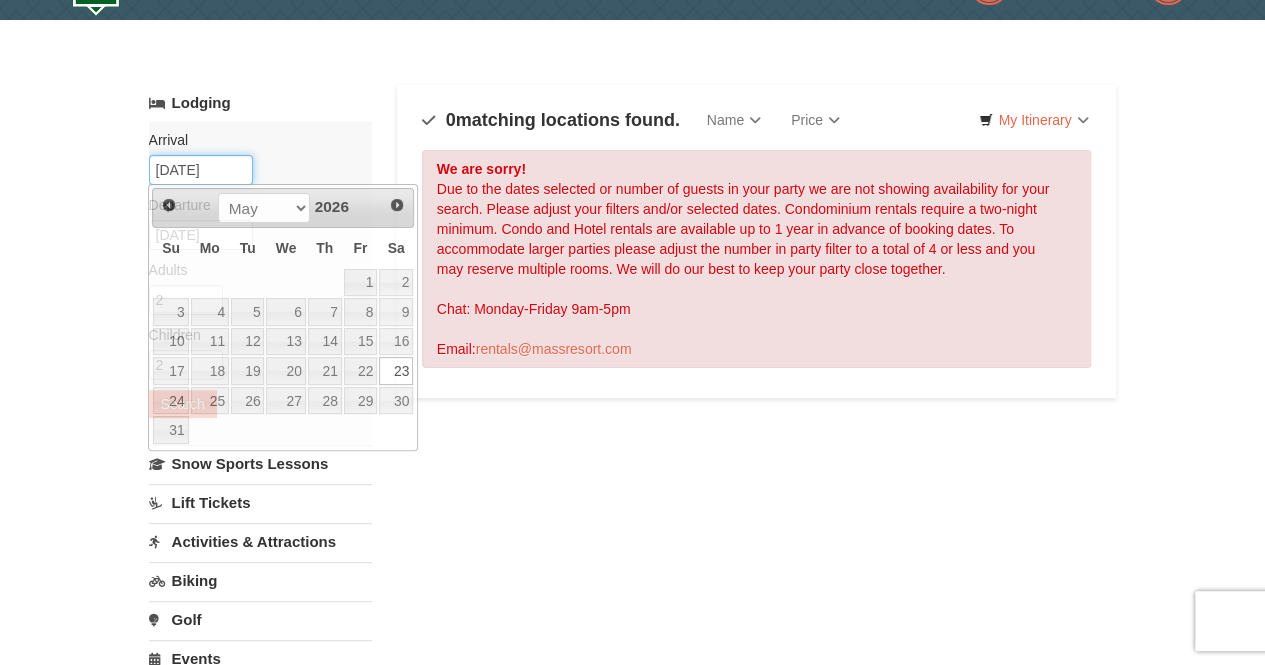 click on "[DATE]" at bounding box center (201, 170) 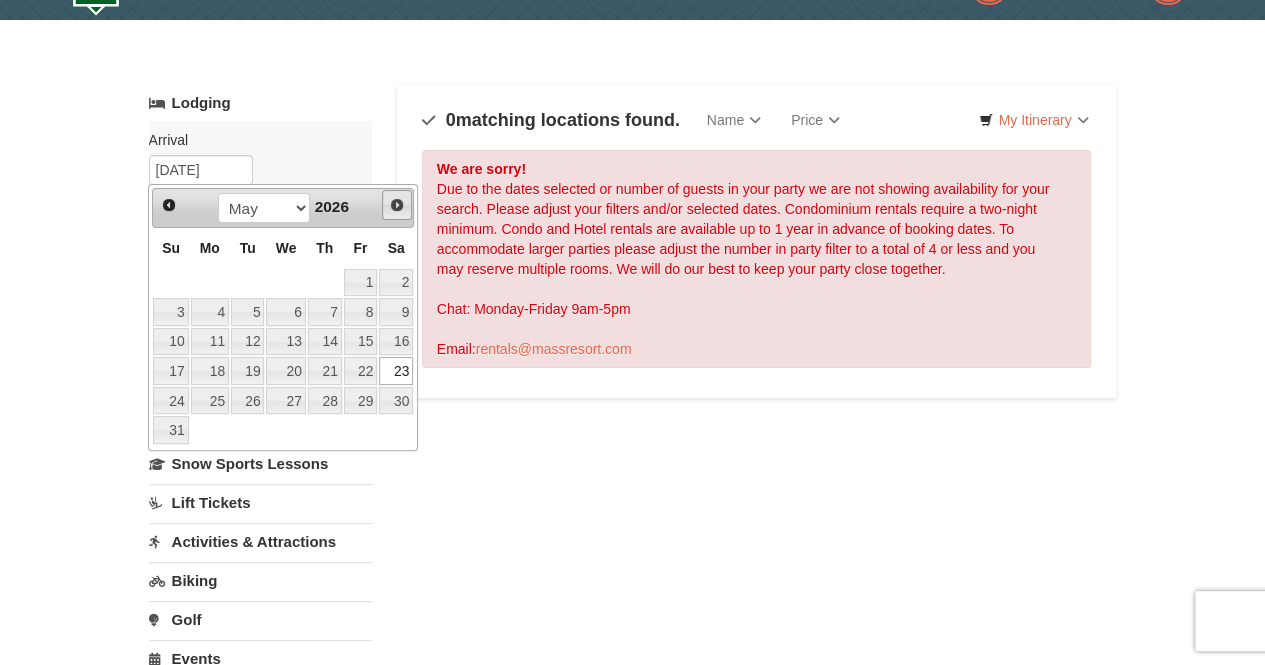 click on "Next" at bounding box center [397, 205] 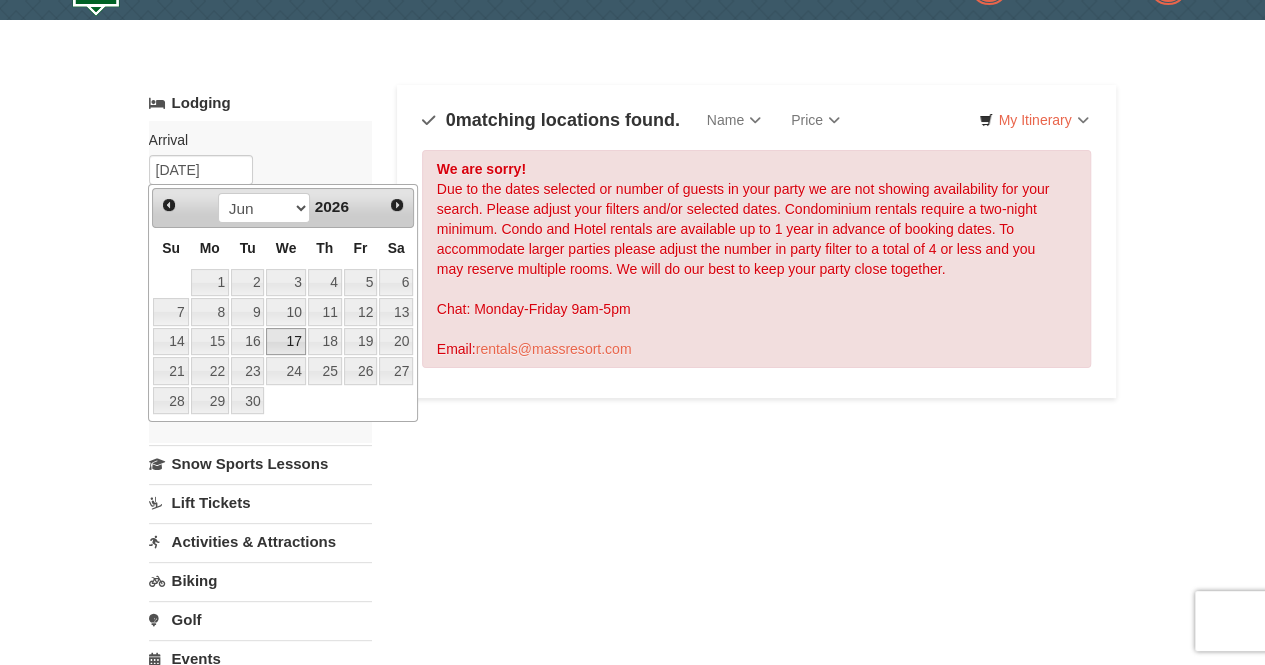 click on "17" at bounding box center (285, 342) 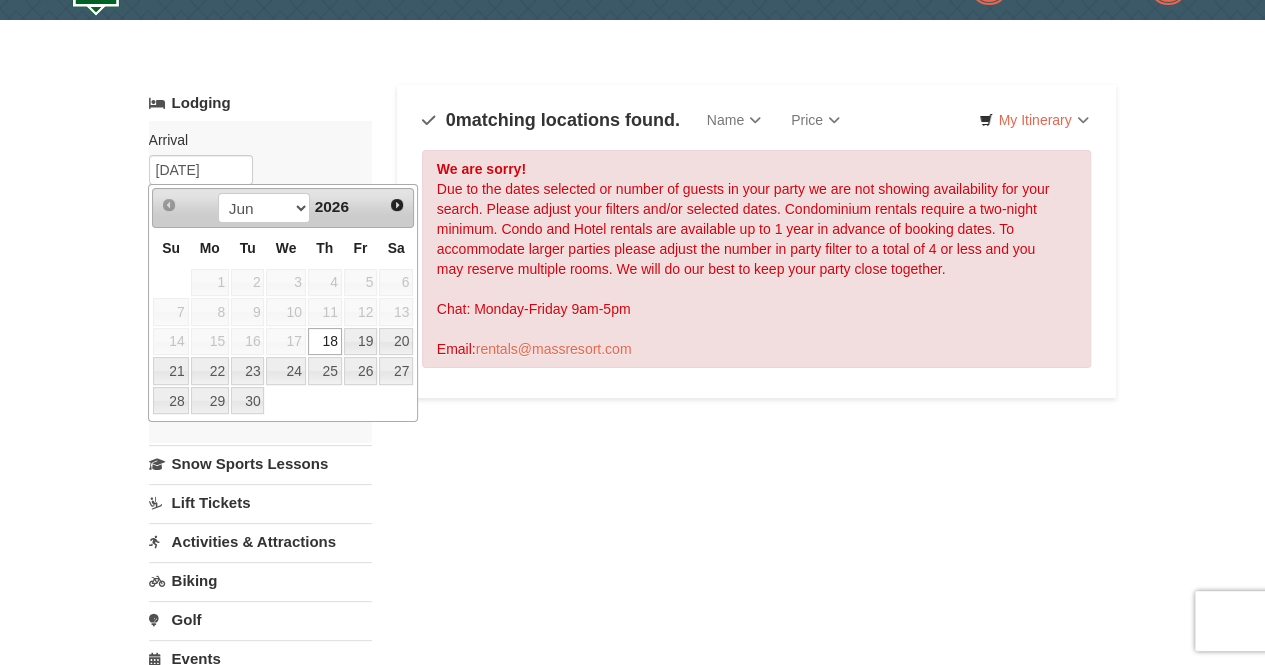type on "06/17/2026" 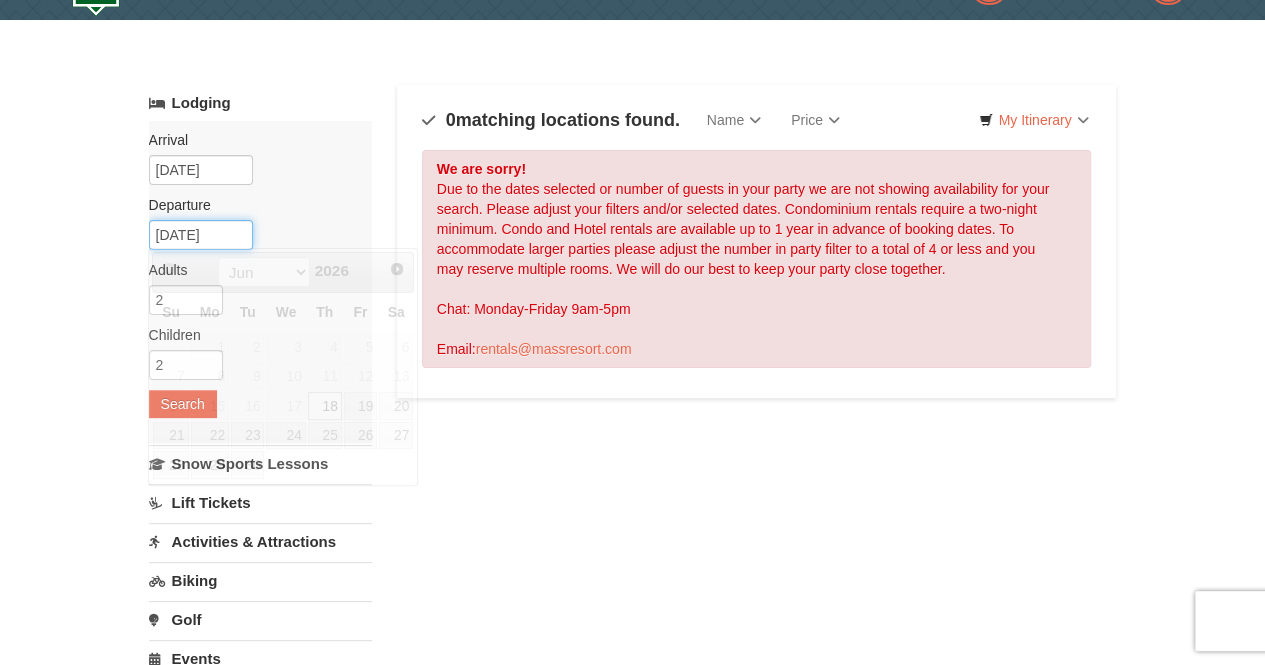 click on "06/18/2026" at bounding box center [201, 235] 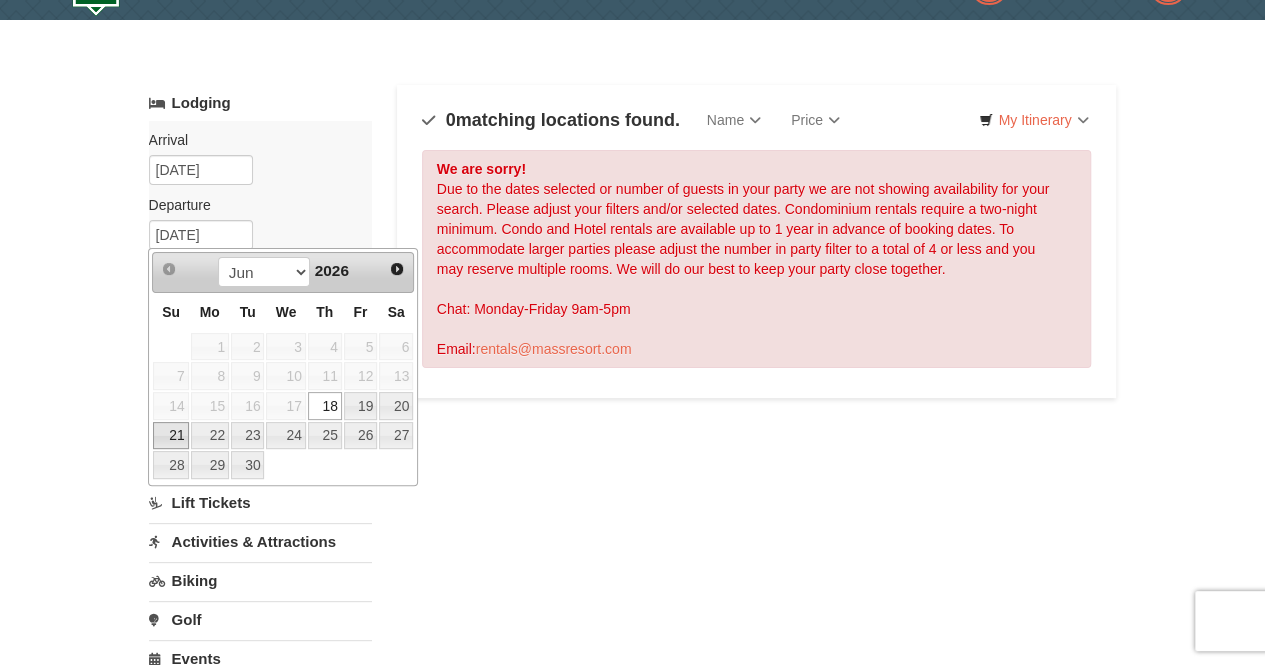 click on "21" at bounding box center [170, 436] 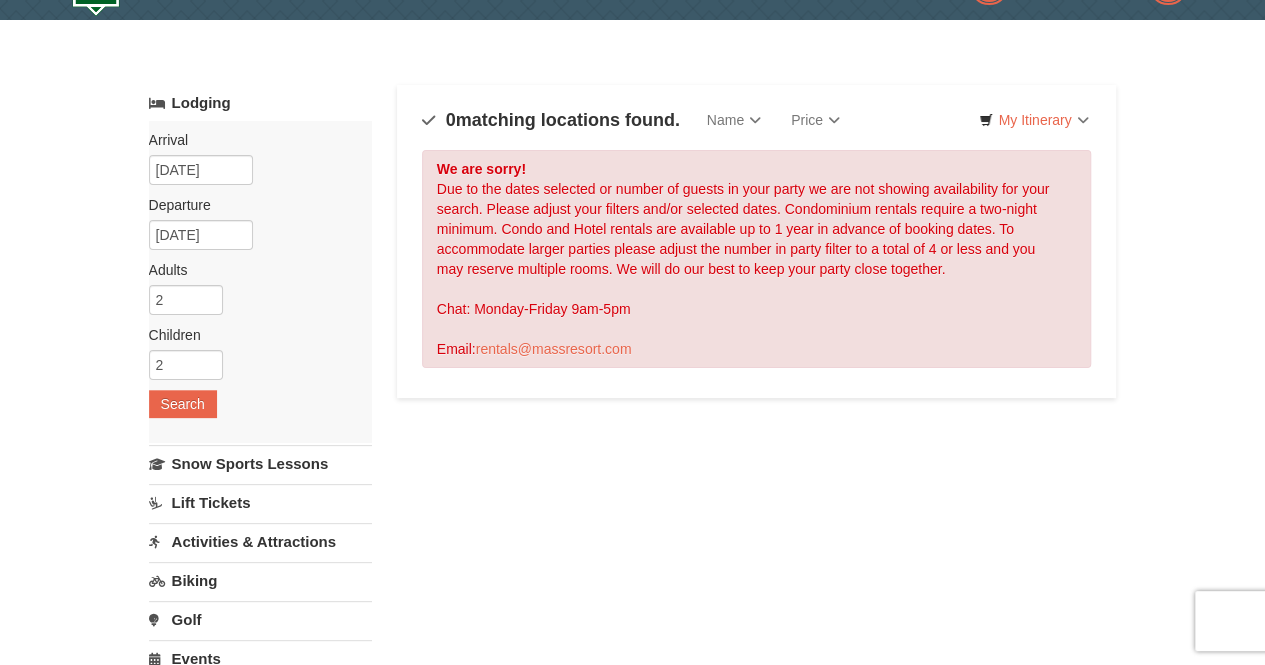 click on "Arrival Please format dates MM/DD/YYYY Please format dates MM/DD/YYYY
06/17/2026
Departure Please format dates MM/DD/YYYY Please format dates MM/DD/YYYY
06/21/2026
Adults Please format dates MM/DD/YYYY
2
Children Please format dates MM/DD/YYYY
2
Search" at bounding box center [260, 282] 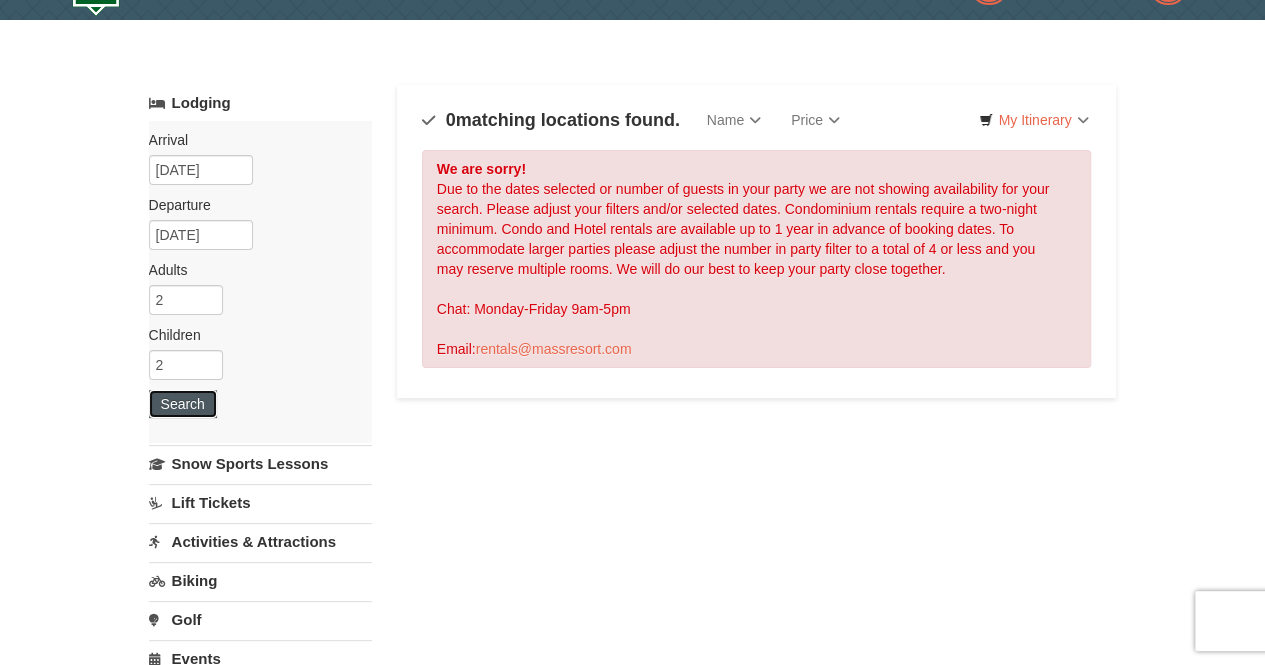 click on "Search" at bounding box center (183, 404) 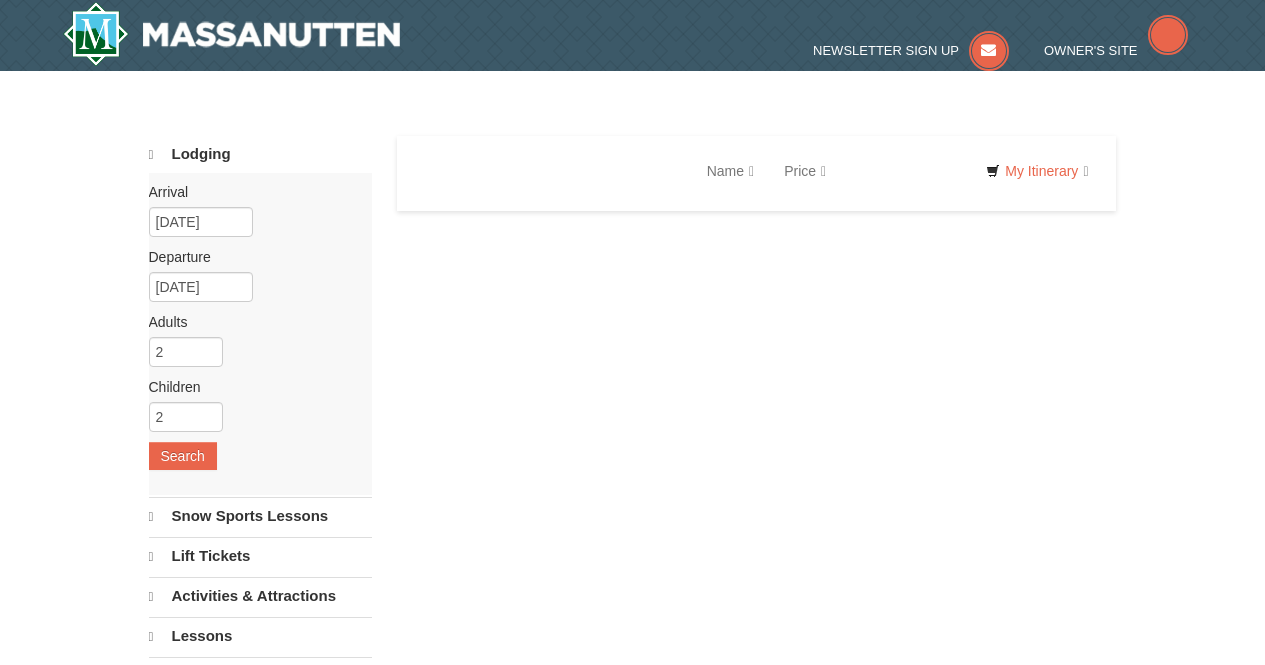 scroll, scrollTop: 0, scrollLeft: 0, axis: both 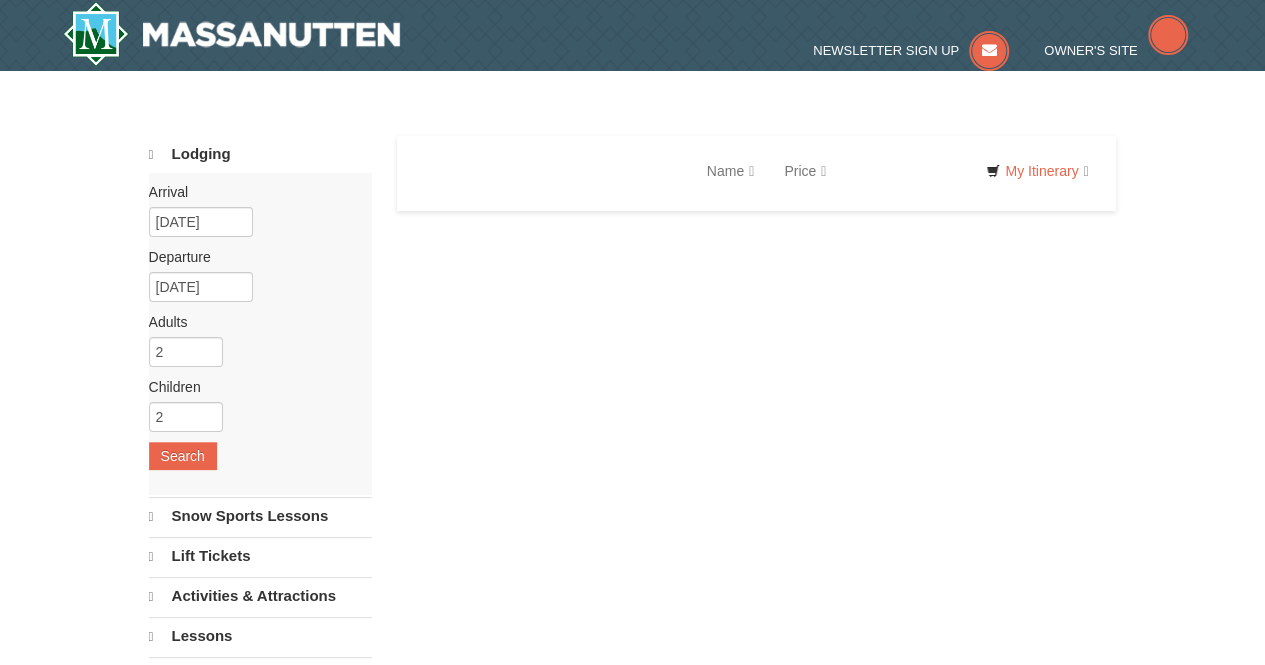 select on "8" 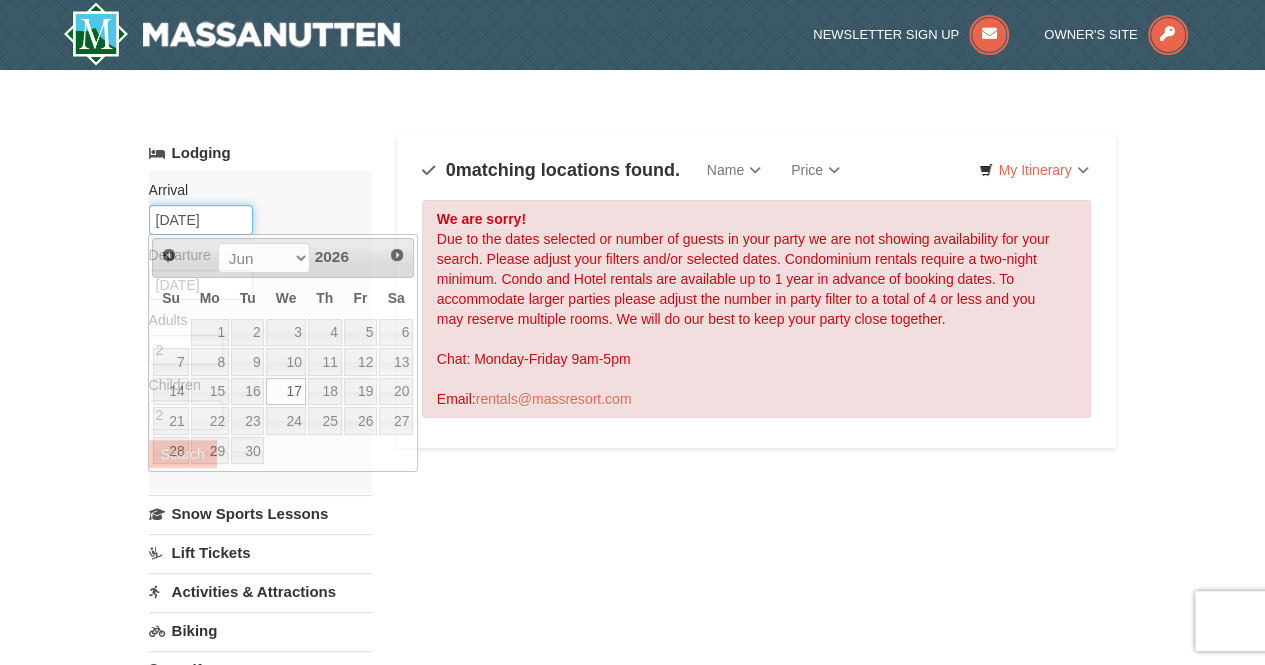 click on "06/17/2026" at bounding box center (201, 220) 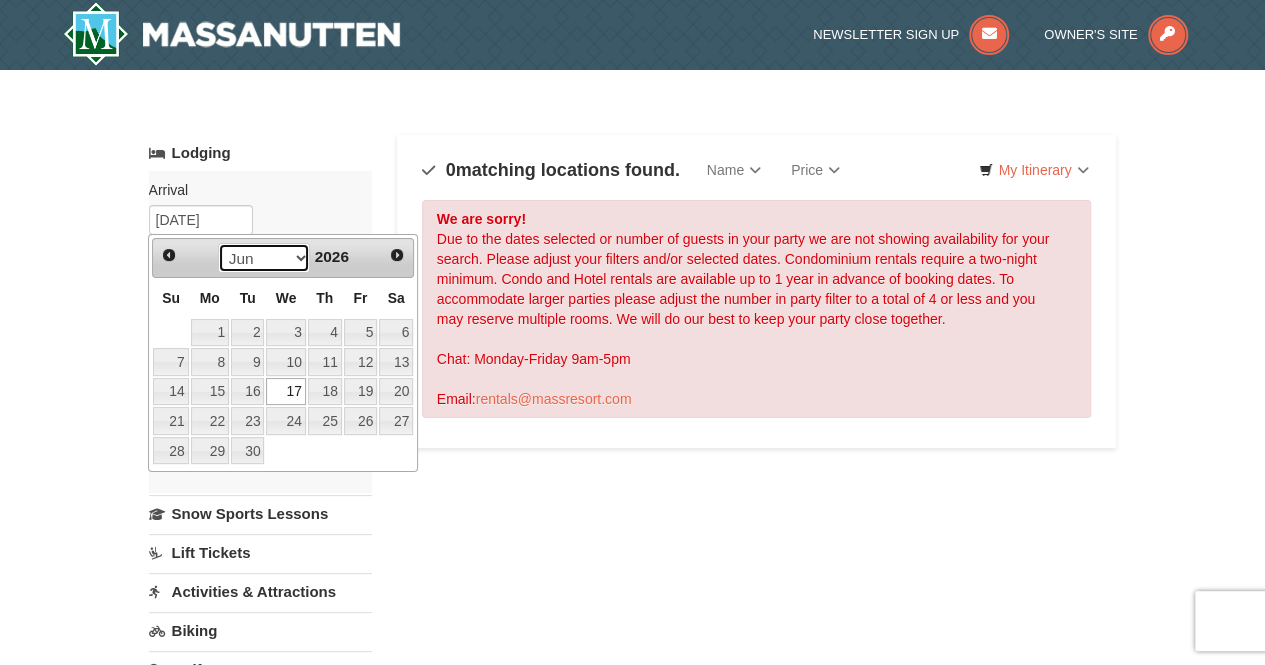 click on "Jan Feb Mar Apr May Jun Jul Aug Sep Oct Nov Dec" at bounding box center (264, 258) 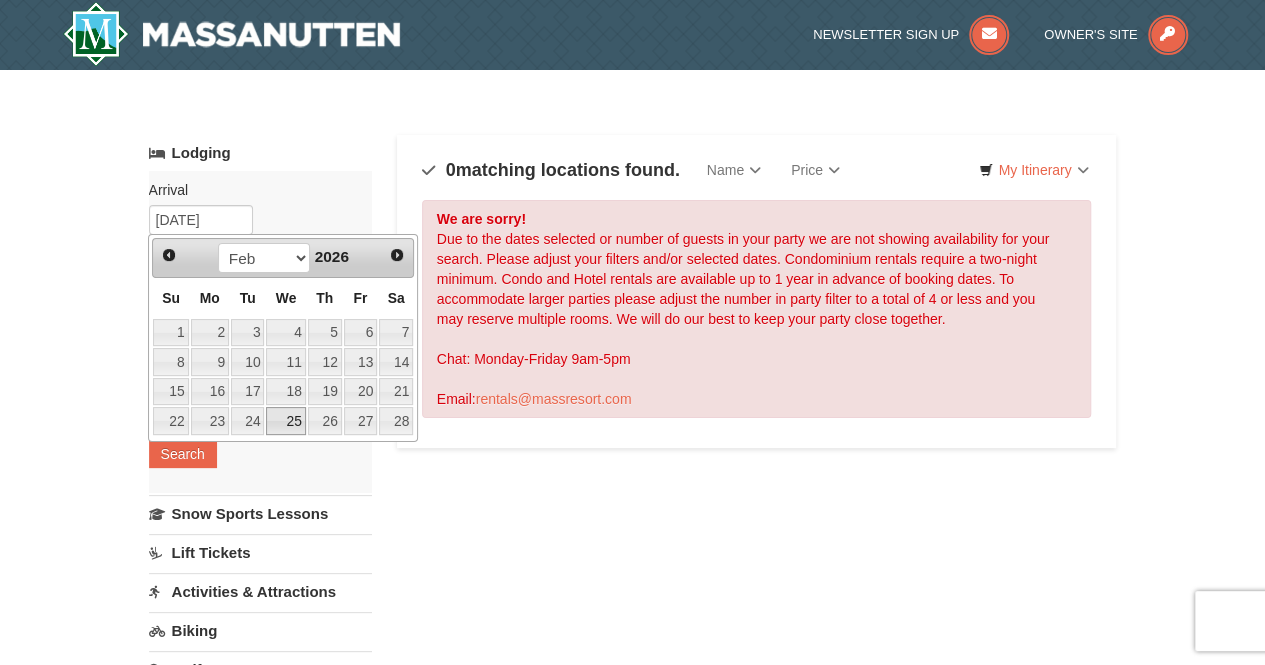 click on "25" at bounding box center (285, 421) 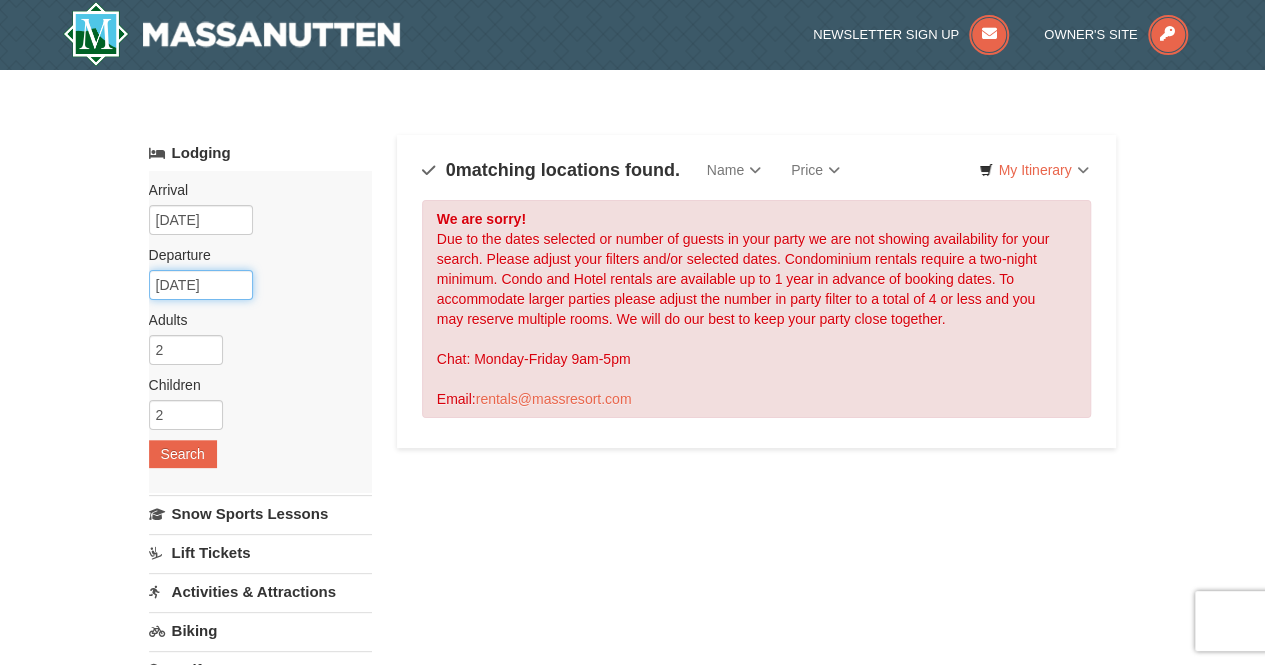 click on "06/21/2026" at bounding box center (201, 285) 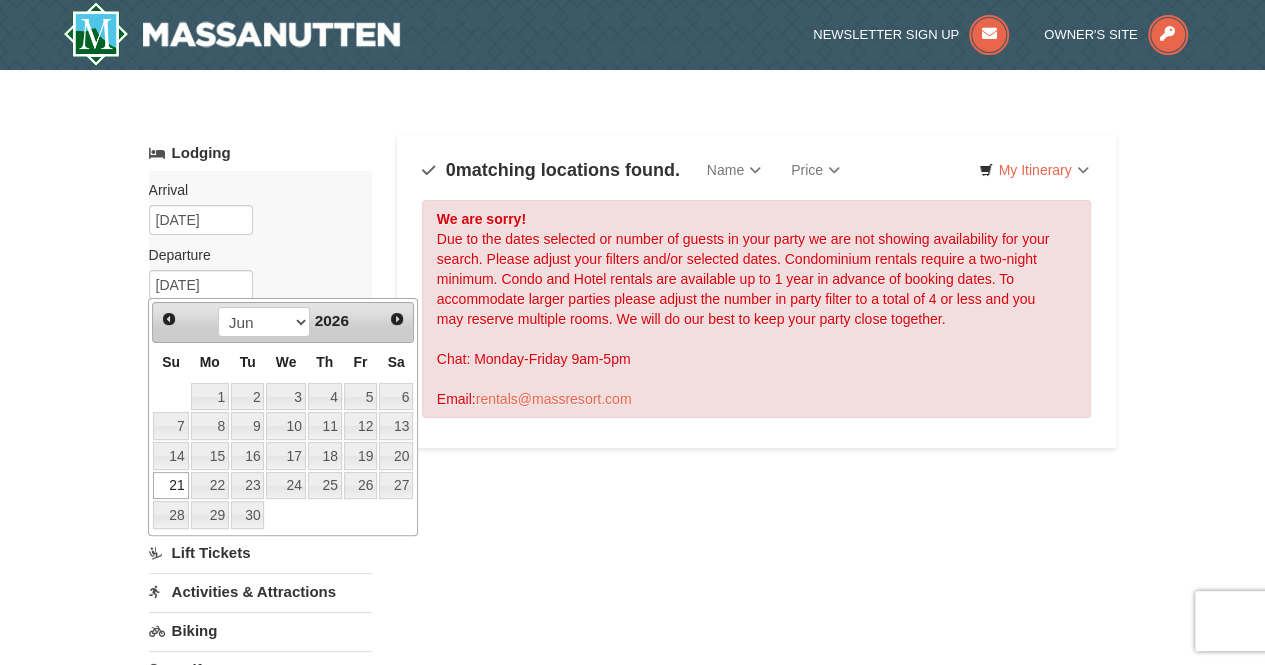 click at bounding box center [170, 397] 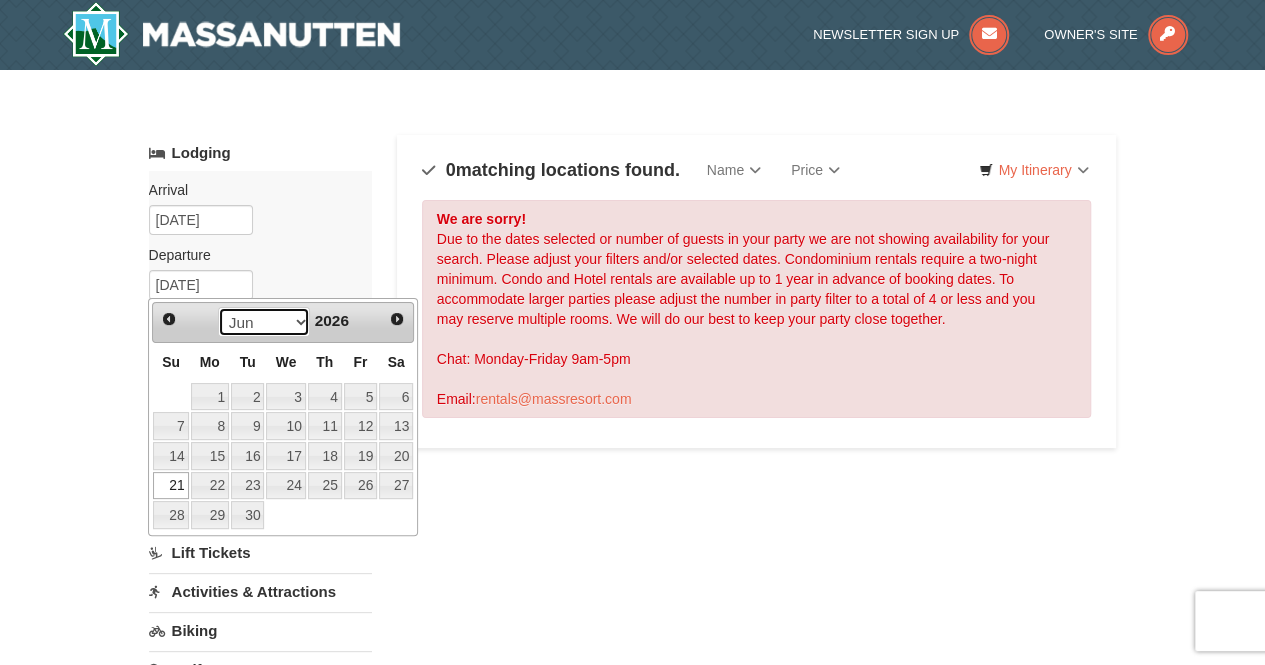 click on "Feb Mar Apr May Jun Jul Aug Sep Oct Nov Dec" at bounding box center [264, 322] 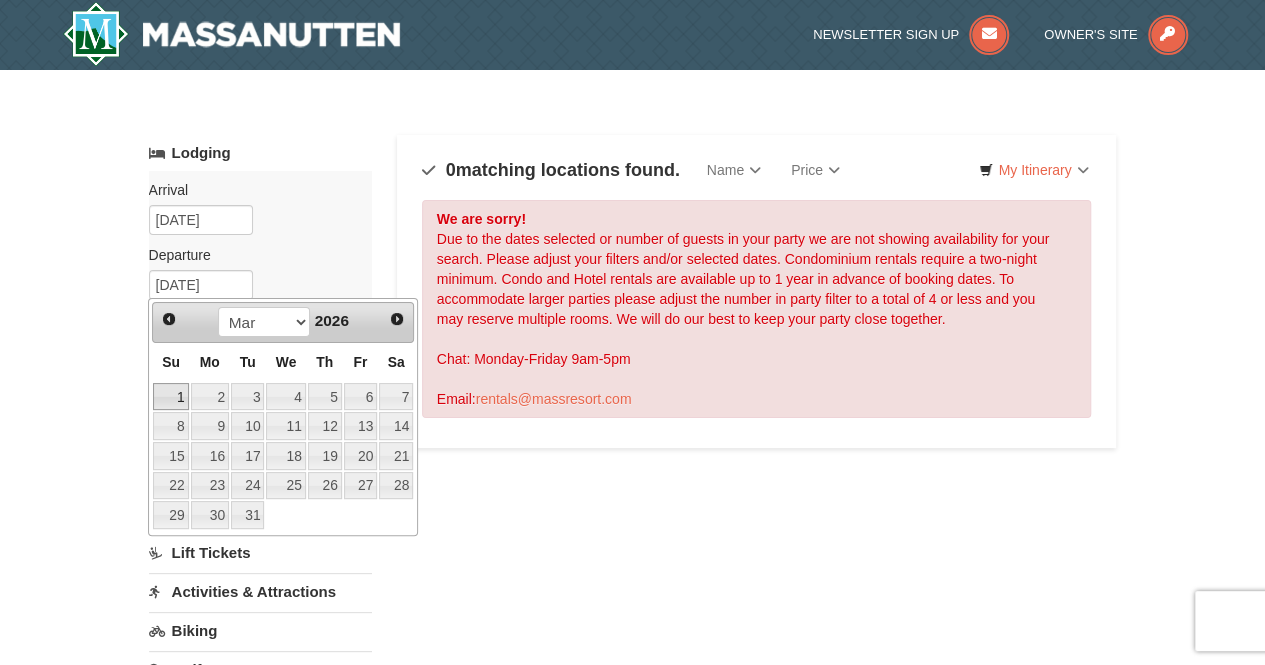 click on "1" at bounding box center [170, 397] 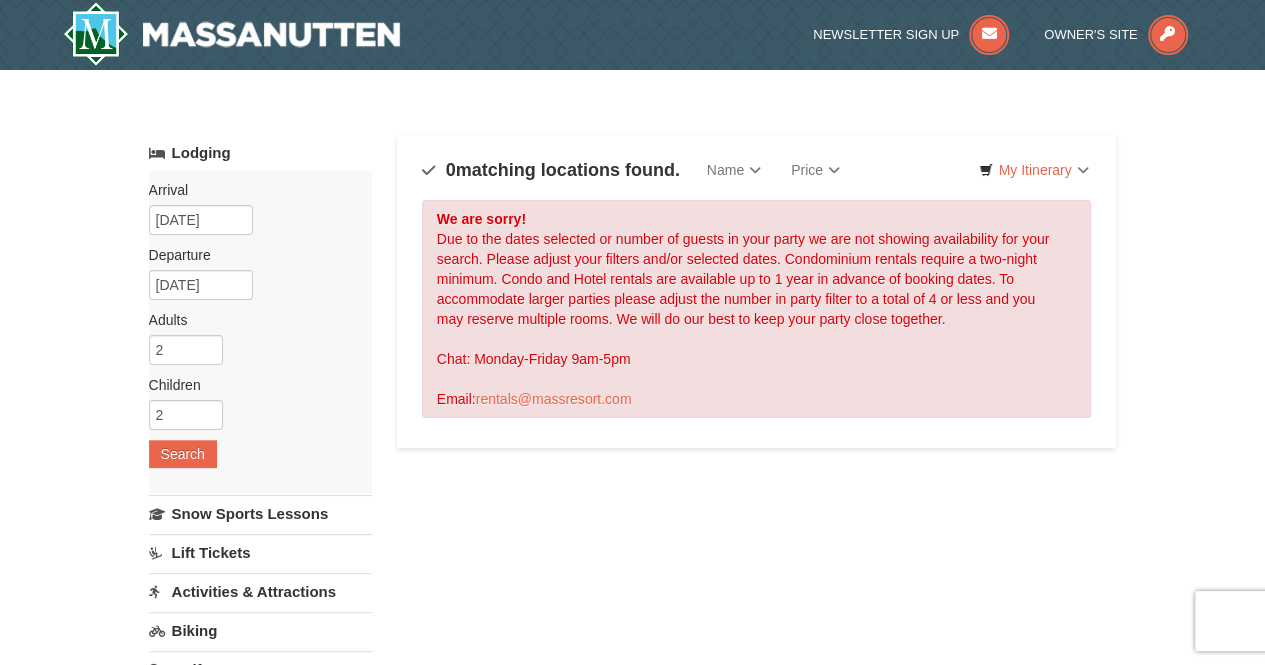 click on "Arrival Please format dates MM/DD/YYYY Please format dates MM/DD/YYYY
02/25/2026
Departure Please format dates MM/DD/YYYY Please format dates MM/DD/YYYY
03/01/2026
Adults Please format dates MM/DD/YYYY
2
Children Please format dates MM/DD/YYYY
2
Search" at bounding box center (260, 332) 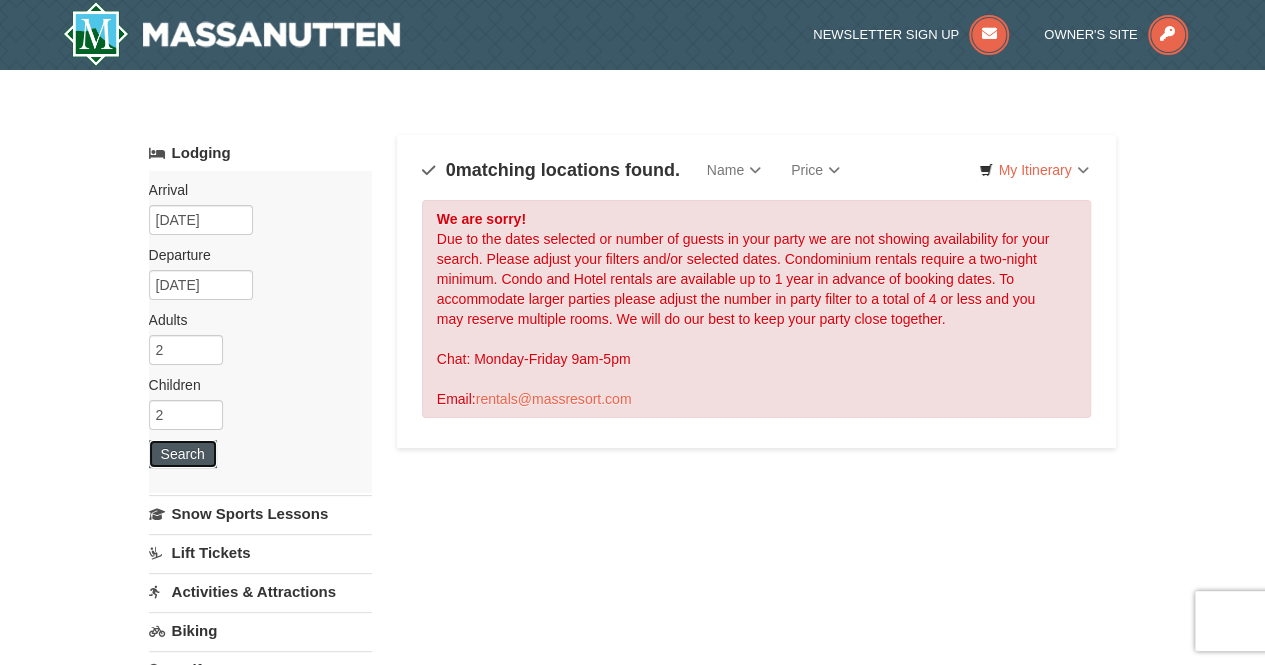 click on "Search" at bounding box center (183, 454) 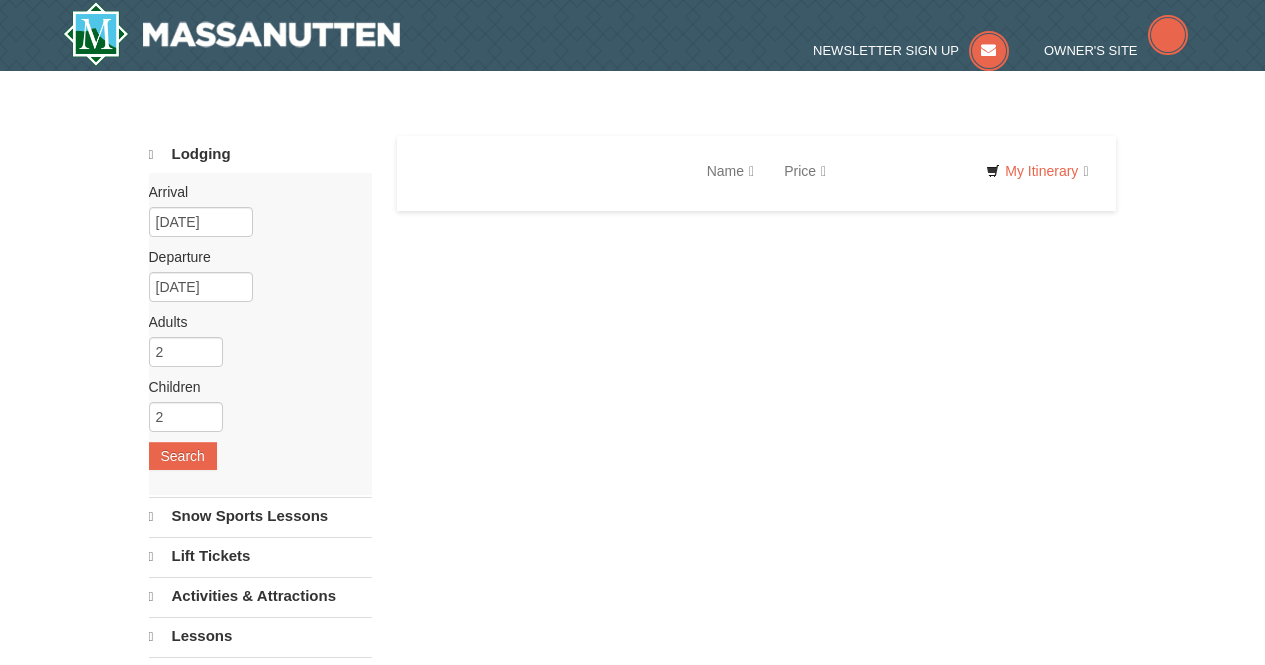 scroll, scrollTop: 0, scrollLeft: 0, axis: both 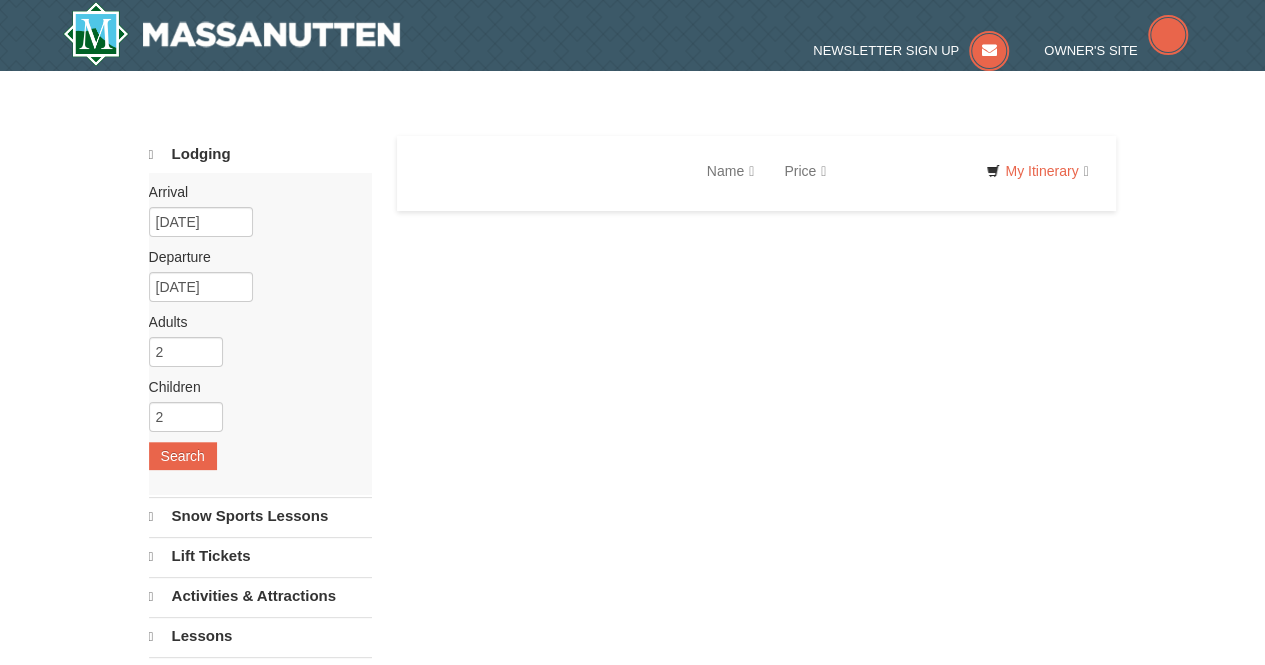 select on "8" 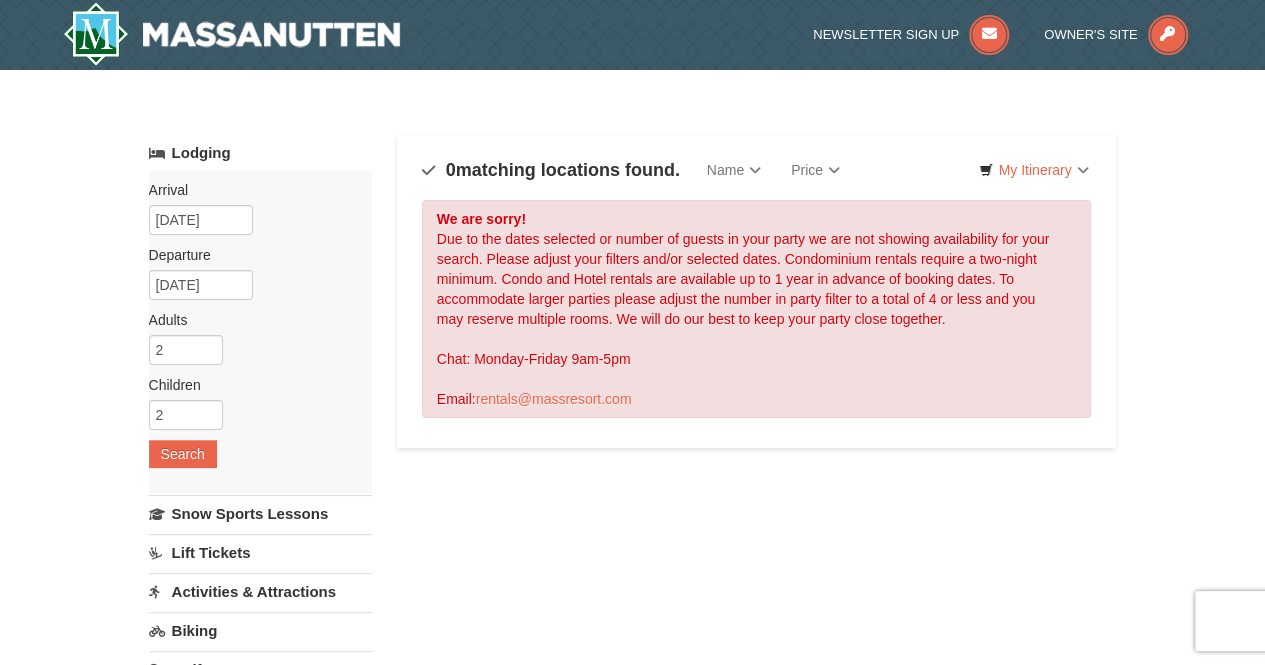 scroll, scrollTop: 1, scrollLeft: 0, axis: vertical 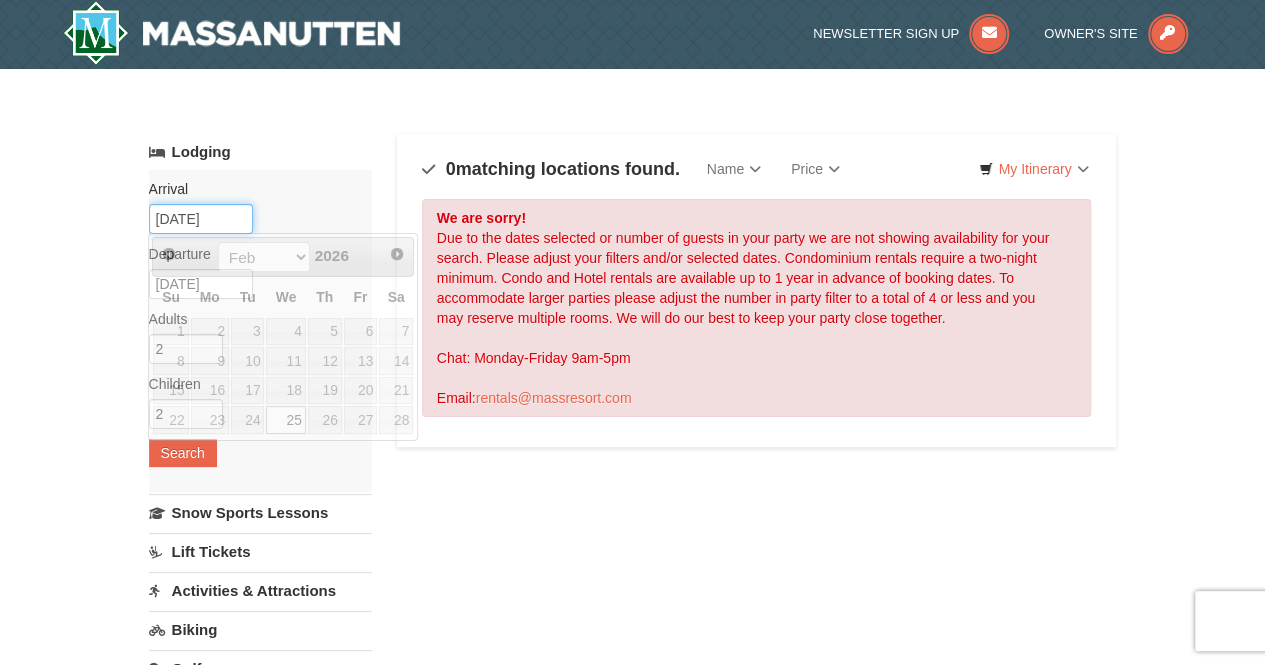 click on "02/25/2026" at bounding box center [201, 219] 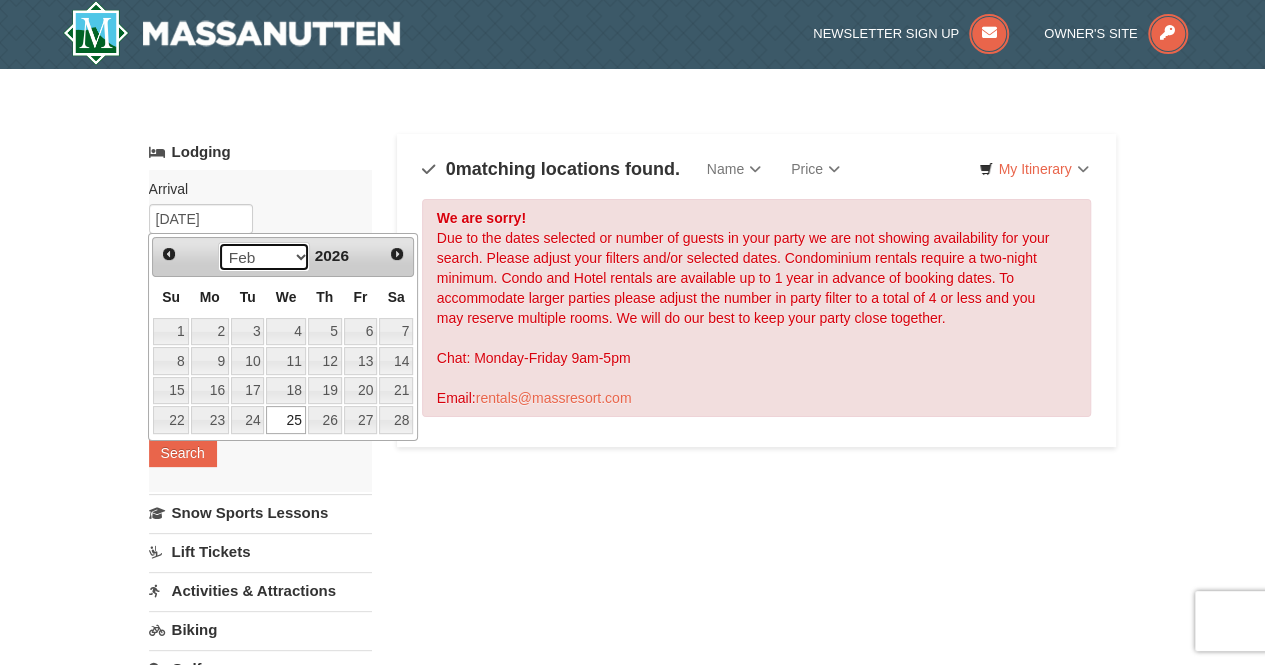 click on "Jan Feb Mar Apr May Jun Jul Aug Sep Oct Nov Dec" at bounding box center [264, 257] 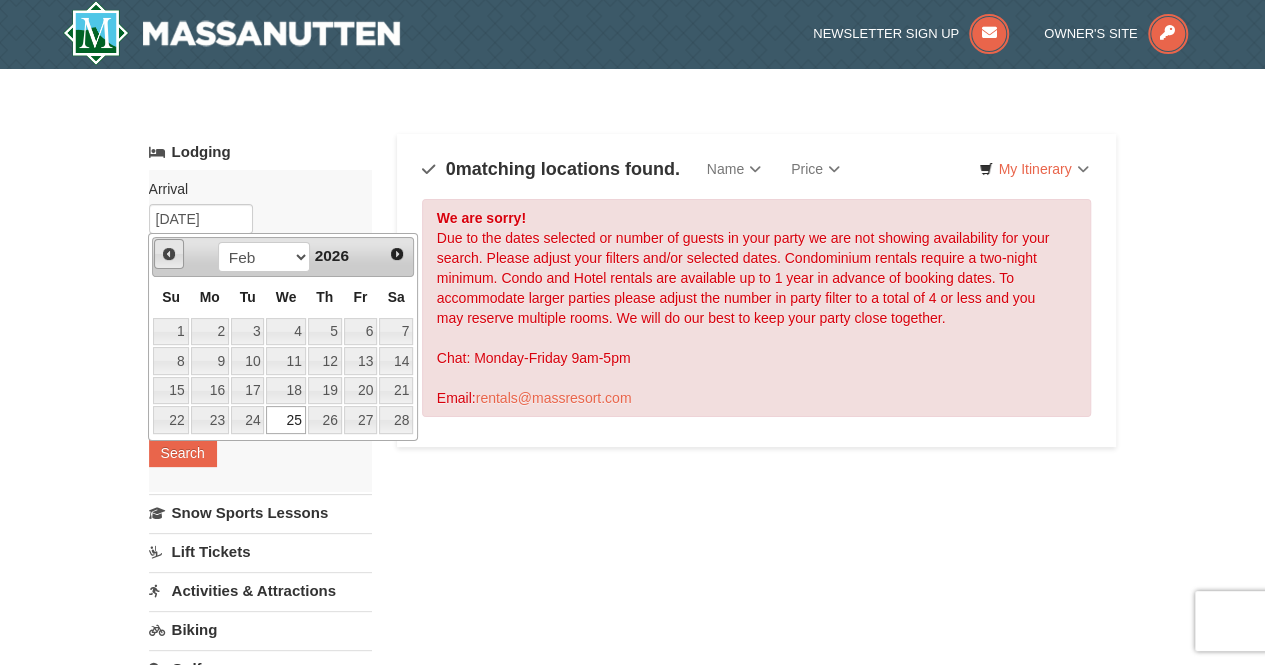 click on "Prev" at bounding box center [169, 254] 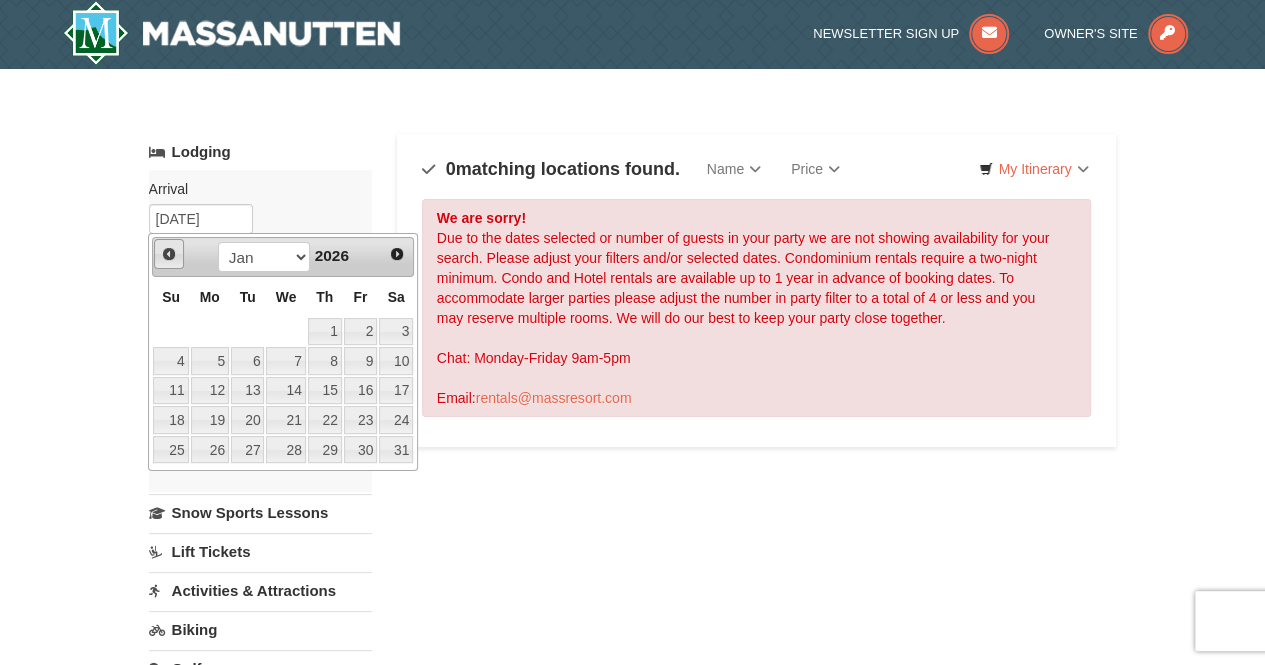 click on "Prev" at bounding box center [169, 254] 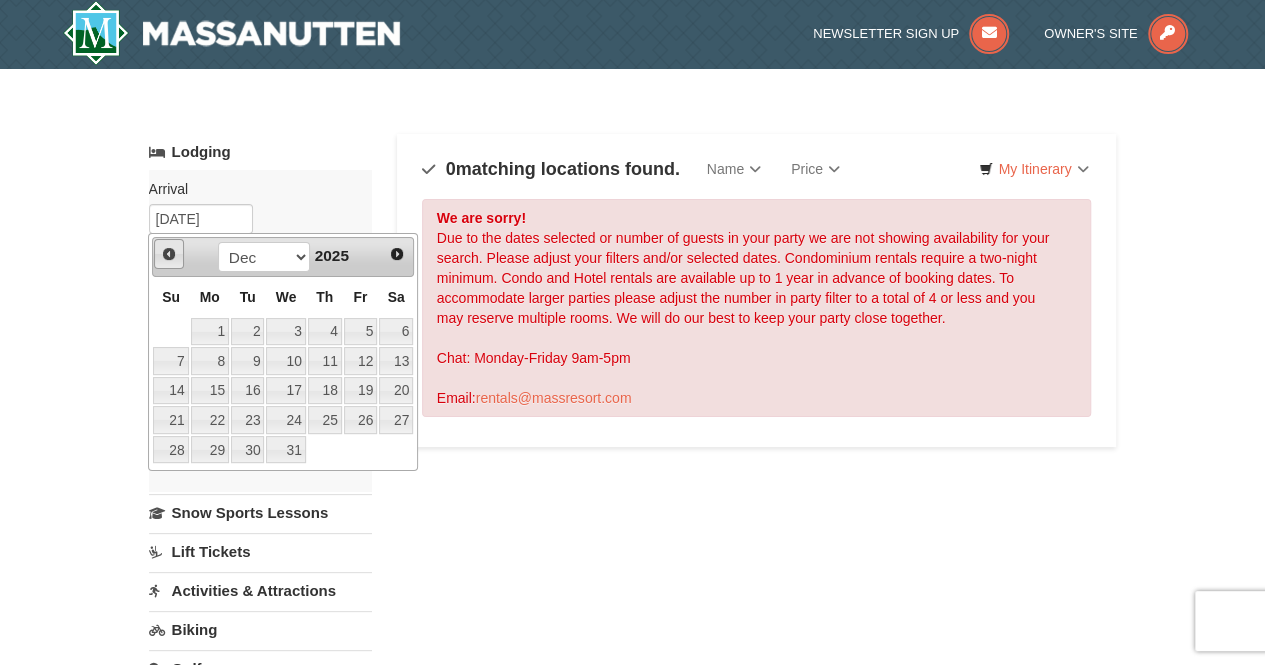 click on "Prev" at bounding box center [169, 254] 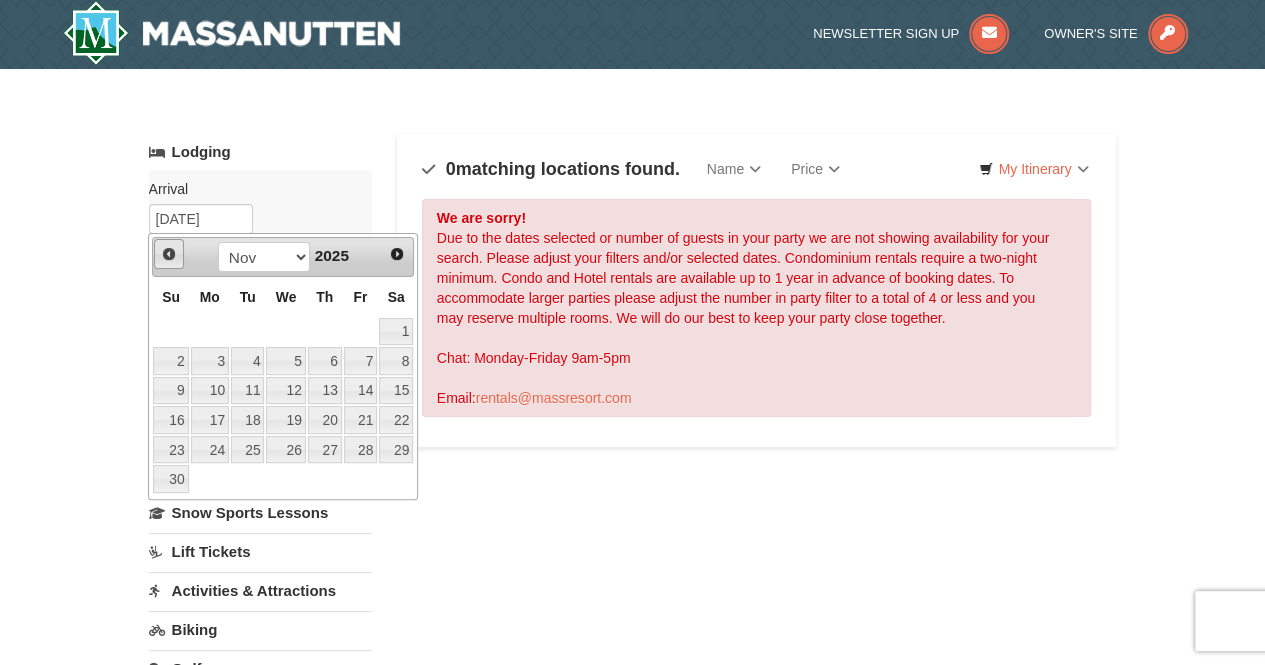click on "Prev" at bounding box center [169, 254] 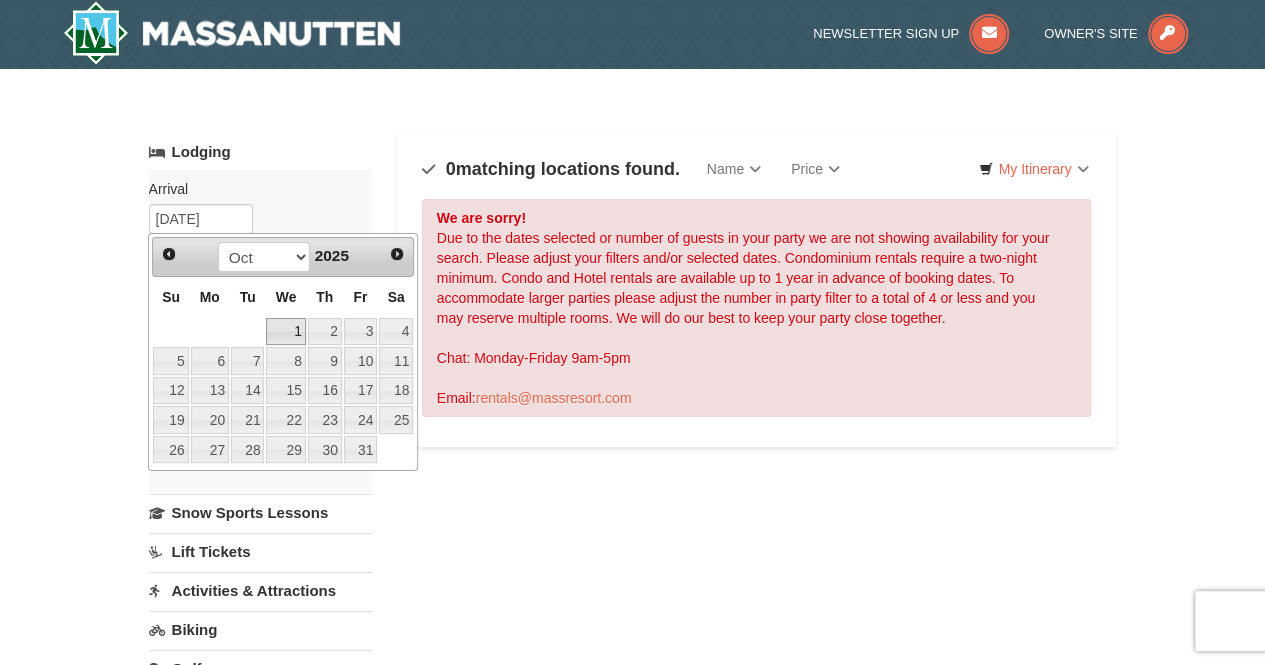 click on "1" at bounding box center [285, 332] 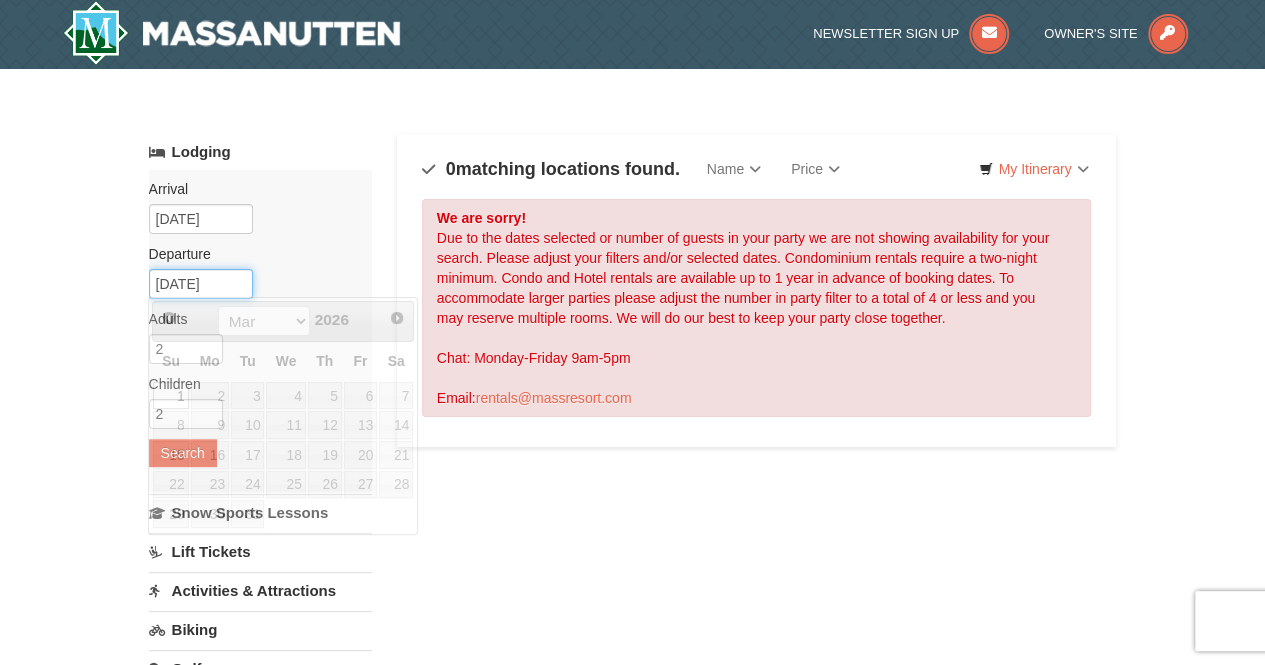 click on "03/01/2026" at bounding box center (201, 284) 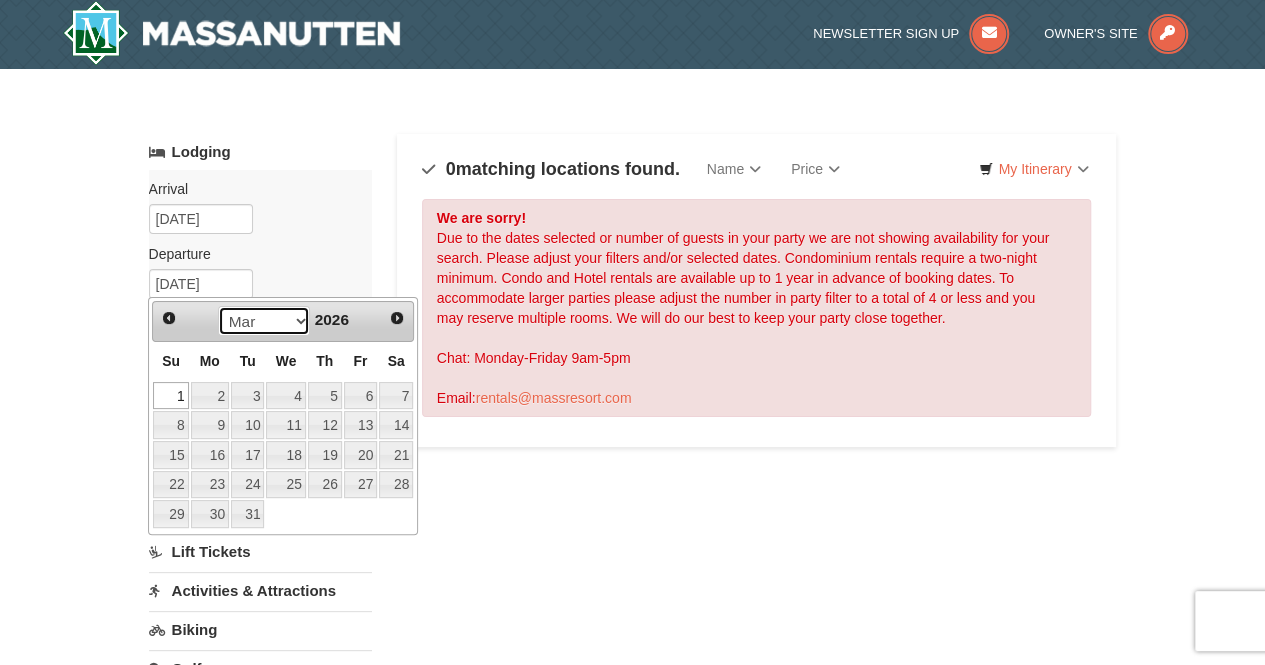 click on "Jan Feb Mar Apr May Jun Jul Aug Sep Oct Nov Dec" at bounding box center [264, 321] 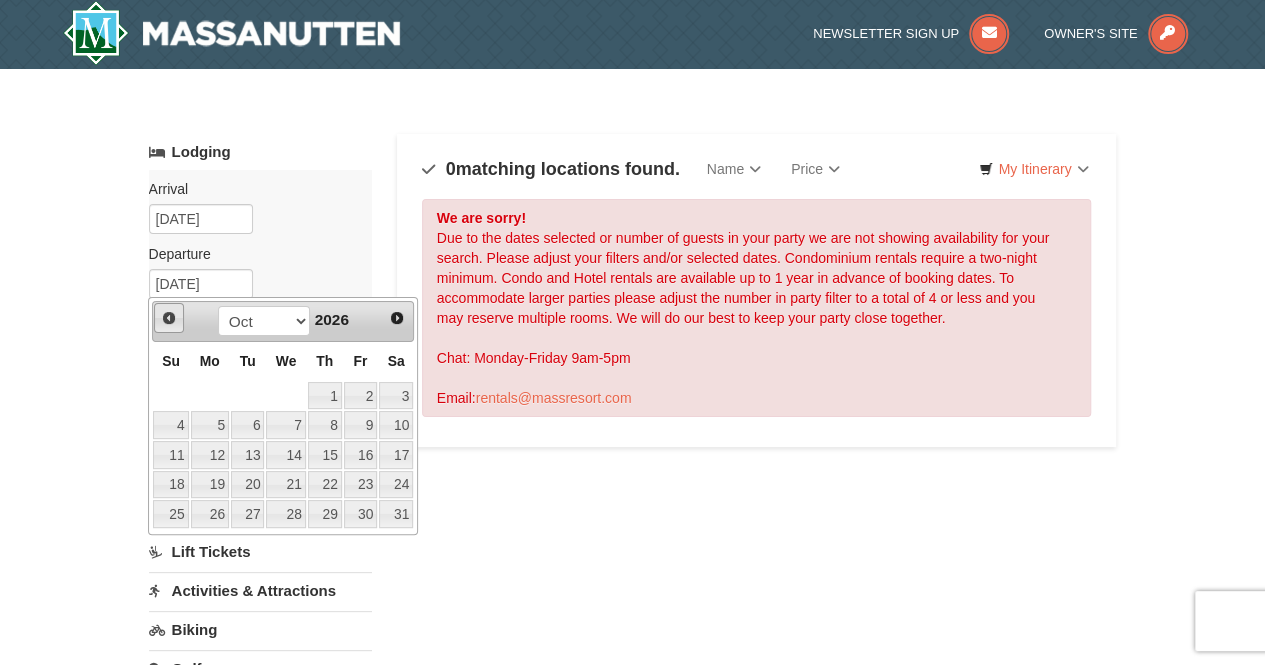click on "Prev" at bounding box center [169, 318] 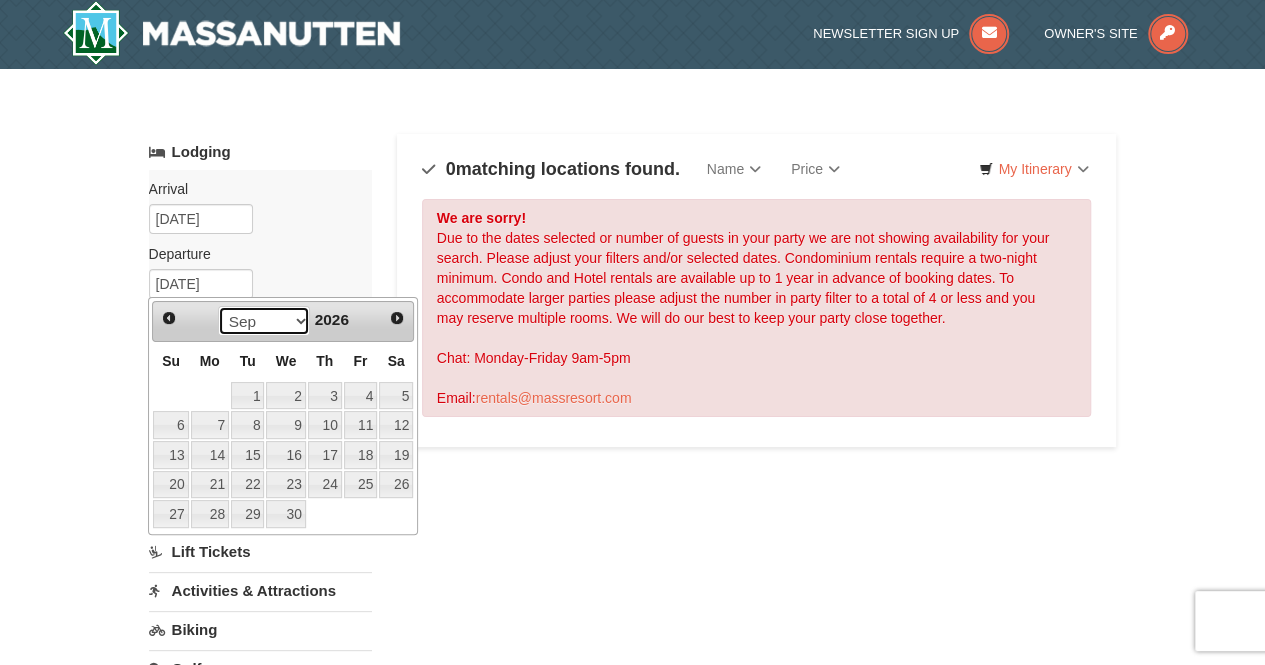 click on "Jan Feb Mar Apr May Jun Jul Aug Sep Oct Nov Dec" at bounding box center (264, 321) 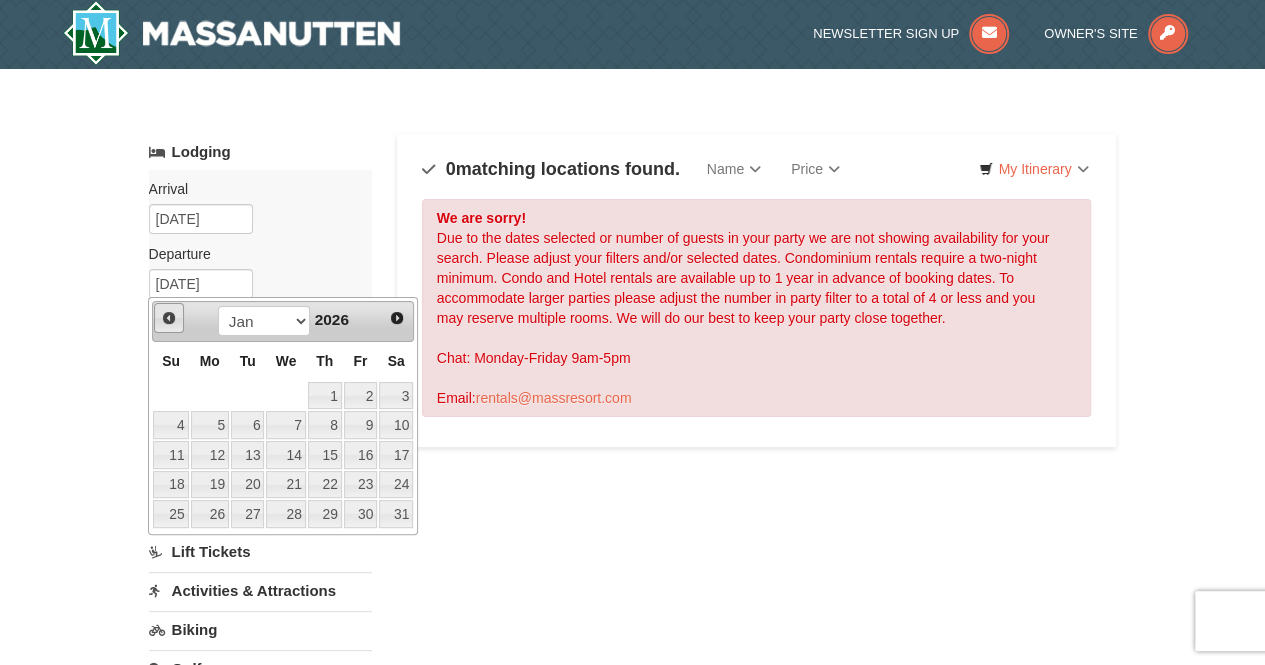 click on "Prev" at bounding box center [169, 318] 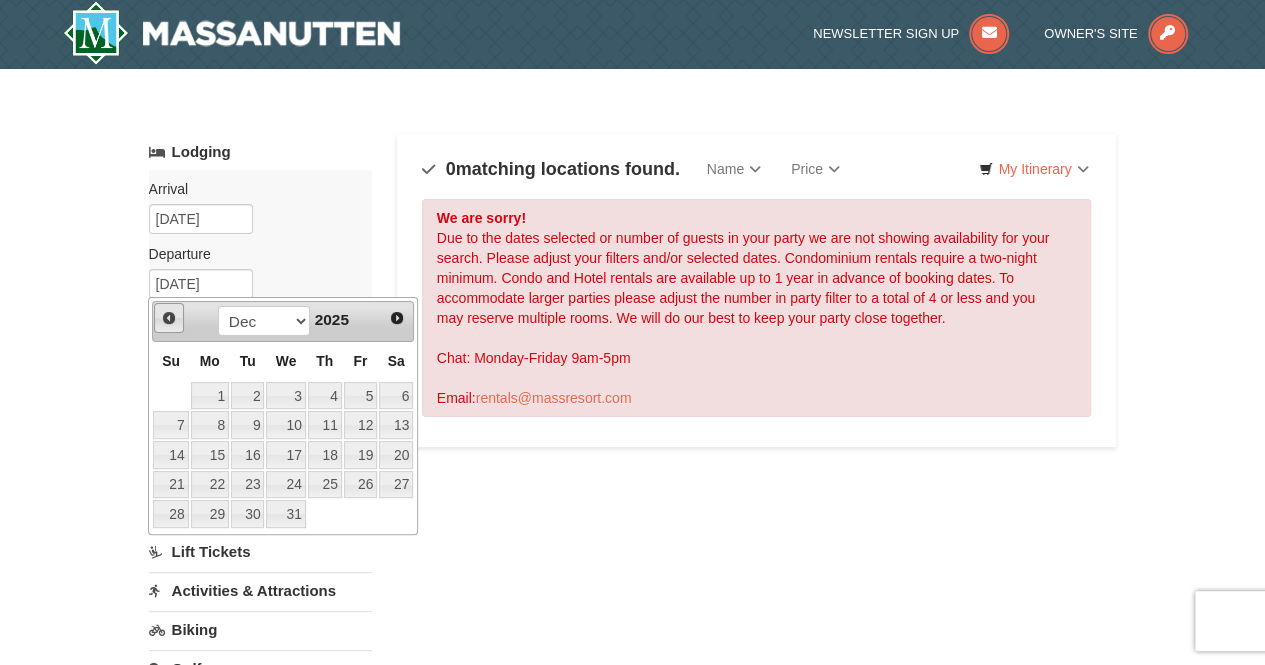 click on "Prev" at bounding box center (169, 318) 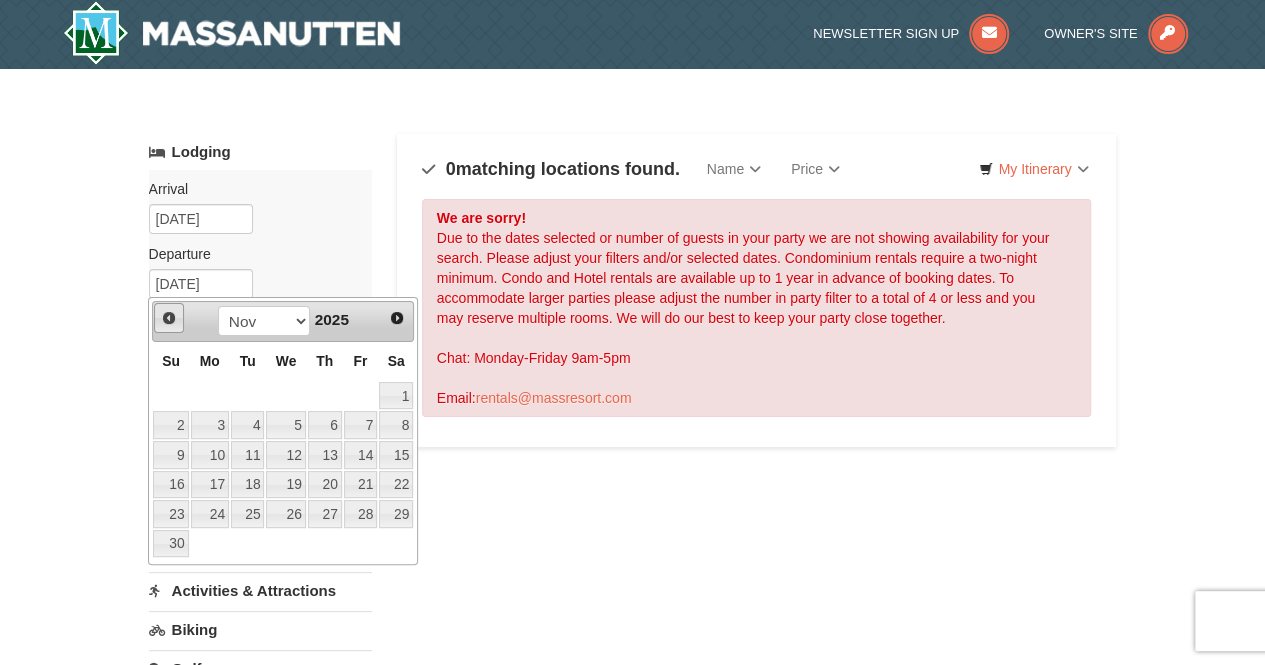 click on "Prev" at bounding box center (169, 318) 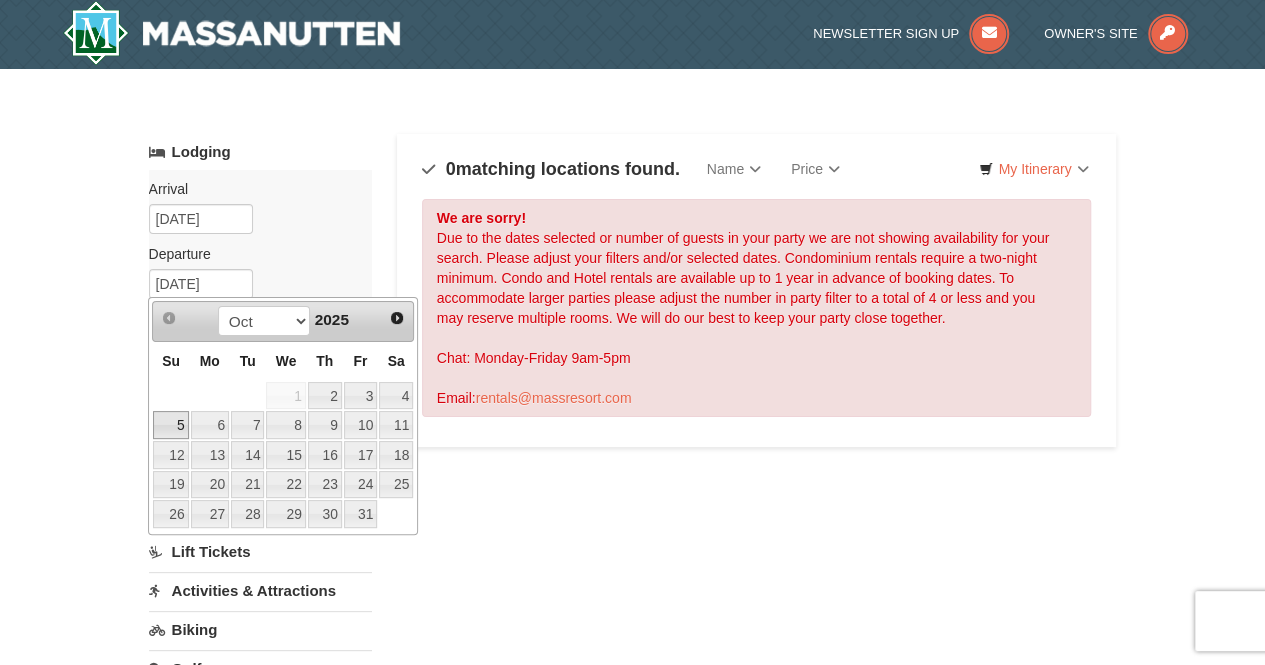 click on "5" at bounding box center (170, 425) 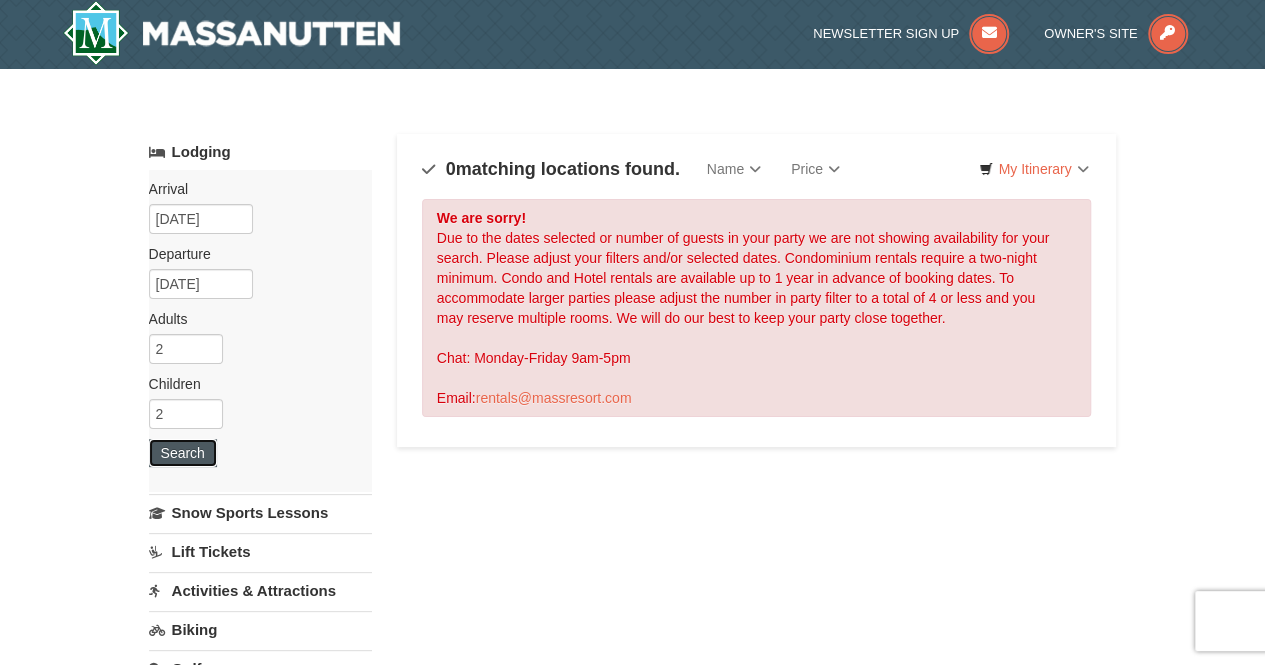 click on "Search" at bounding box center [183, 453] 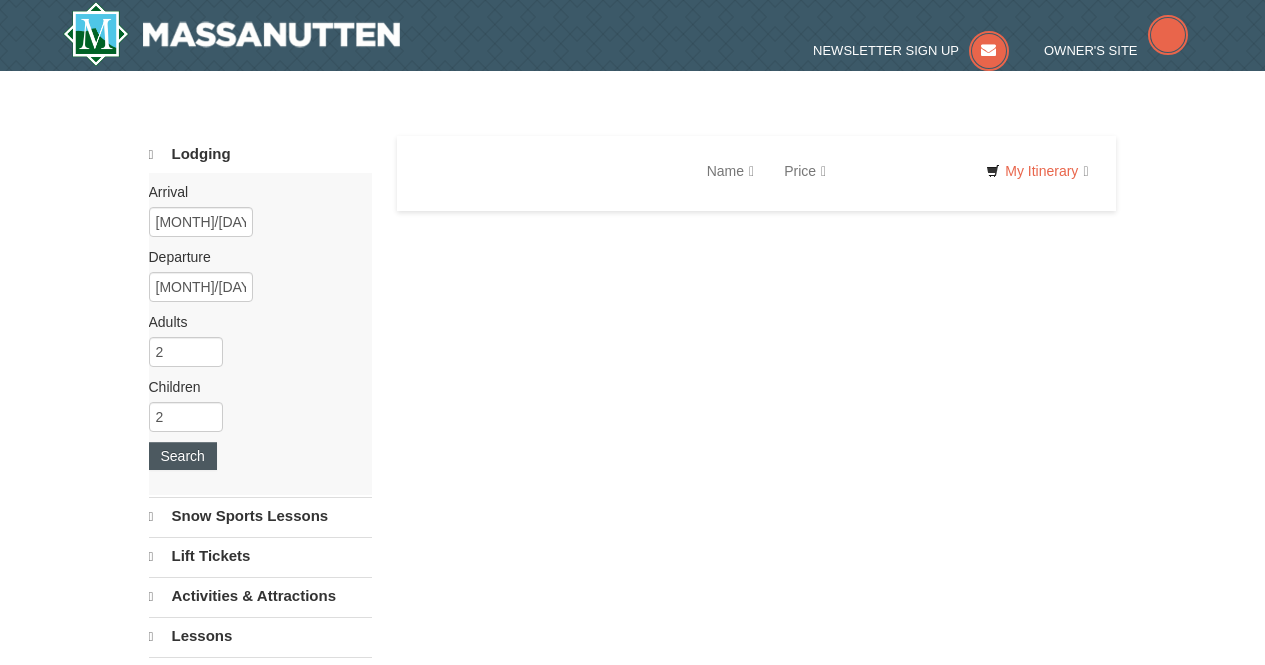 scroll, scrollTop: 0, scrollLeft: 0, axis: both 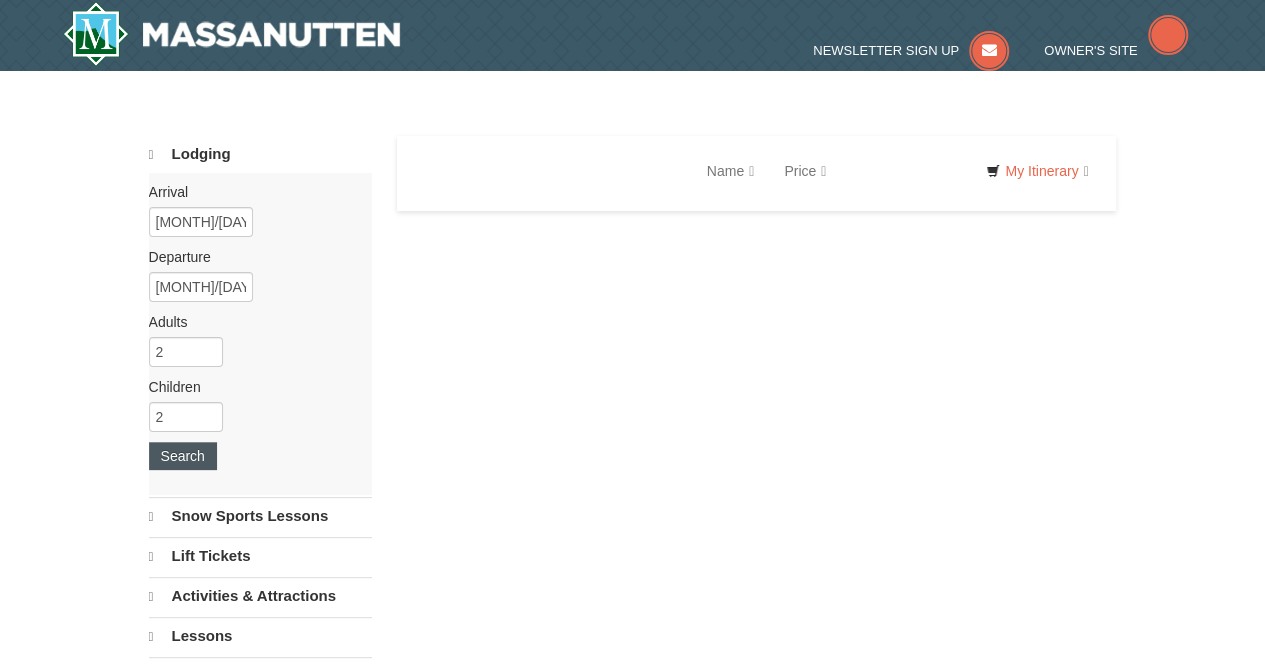 select on "8" 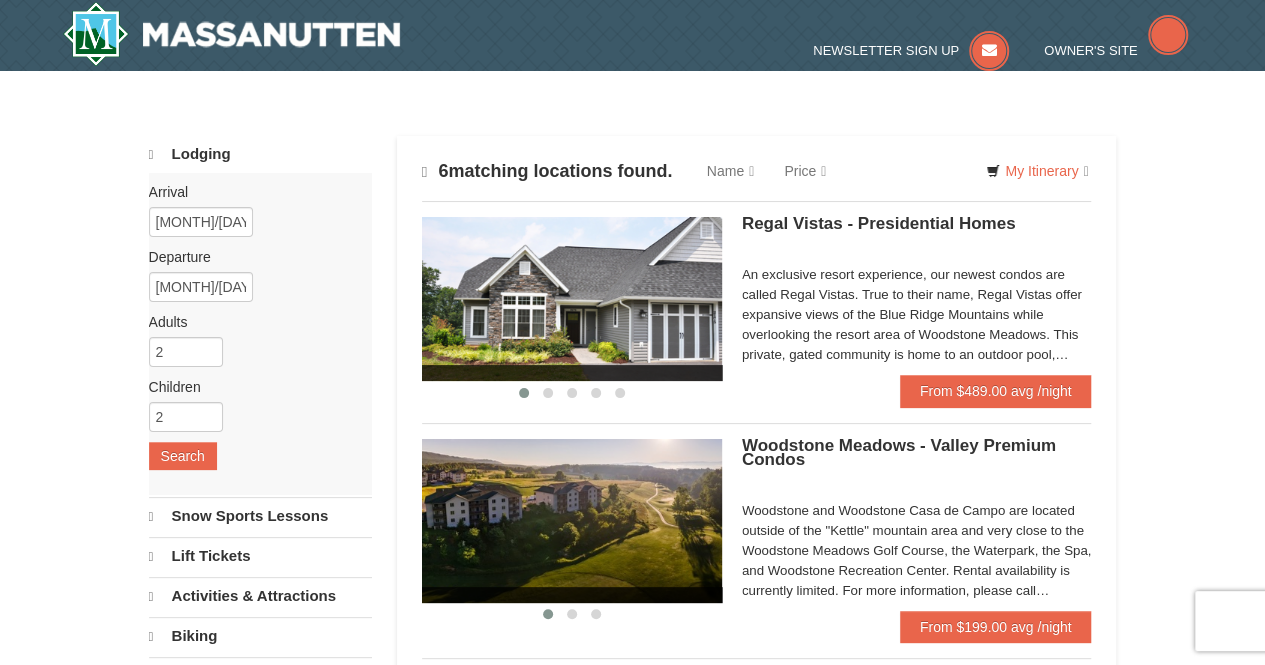 scroll, scrollTop: 0, scrollLeft: 0, axis: both 